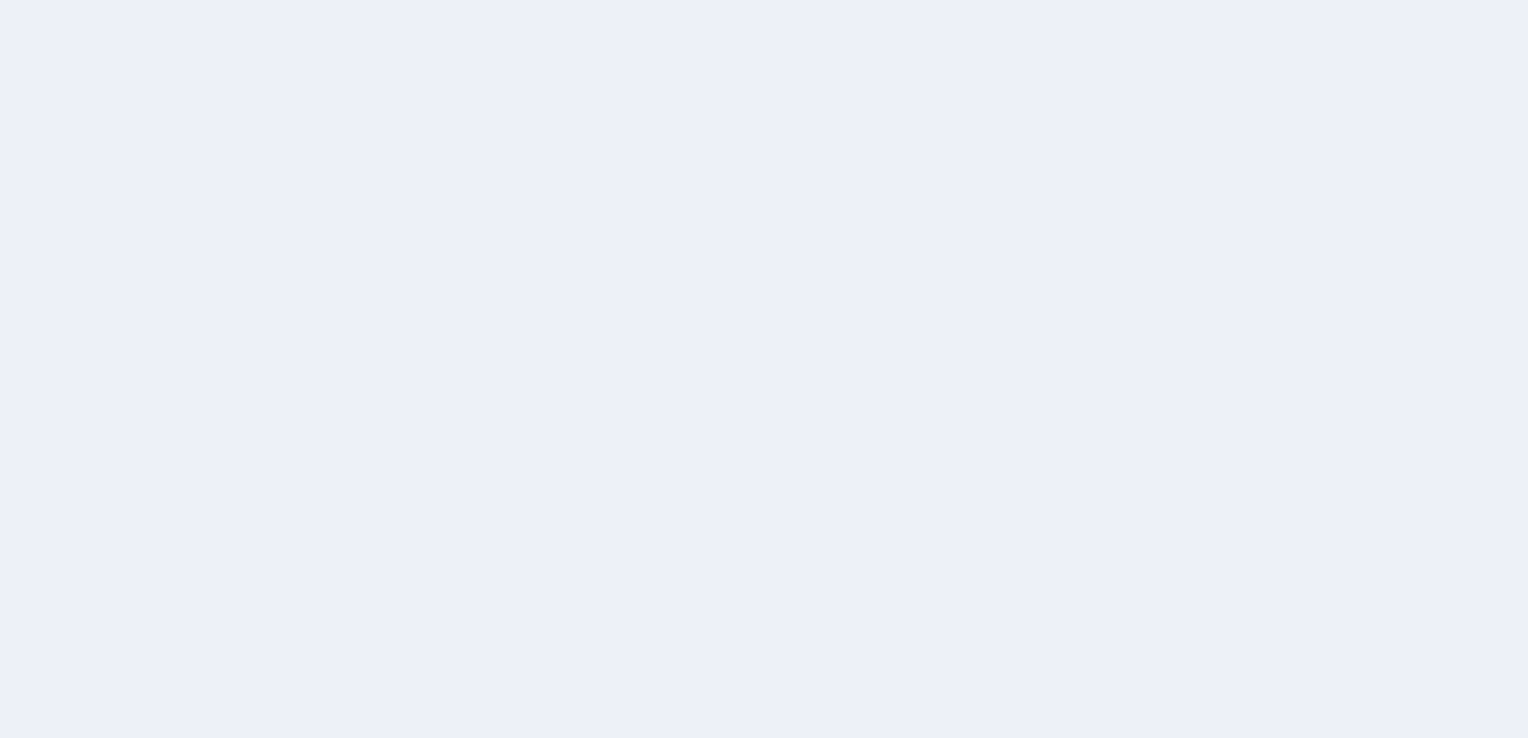 scroll, scrollTop: 0, scrollLeft: 0, axis: both 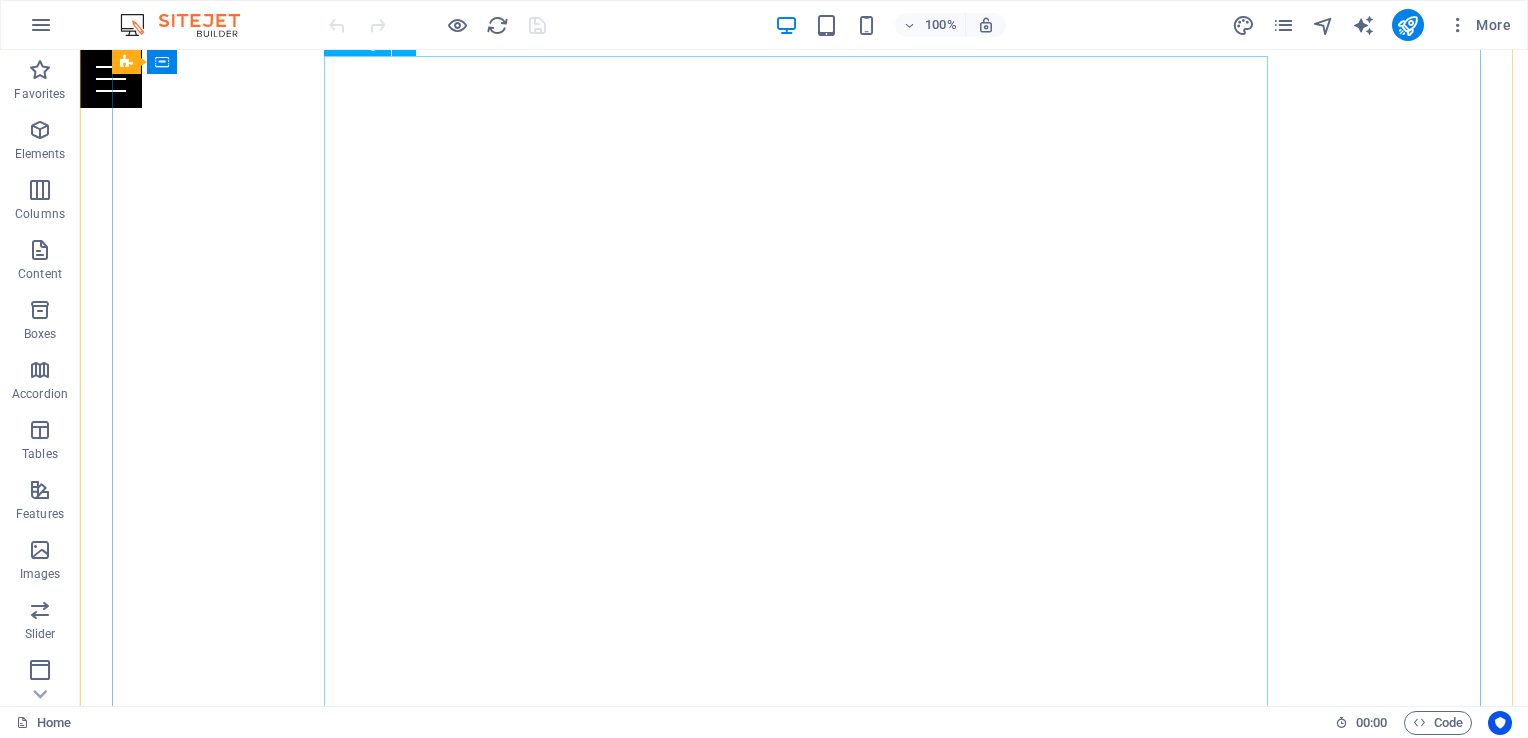 click at bounding box center (804, 1231) 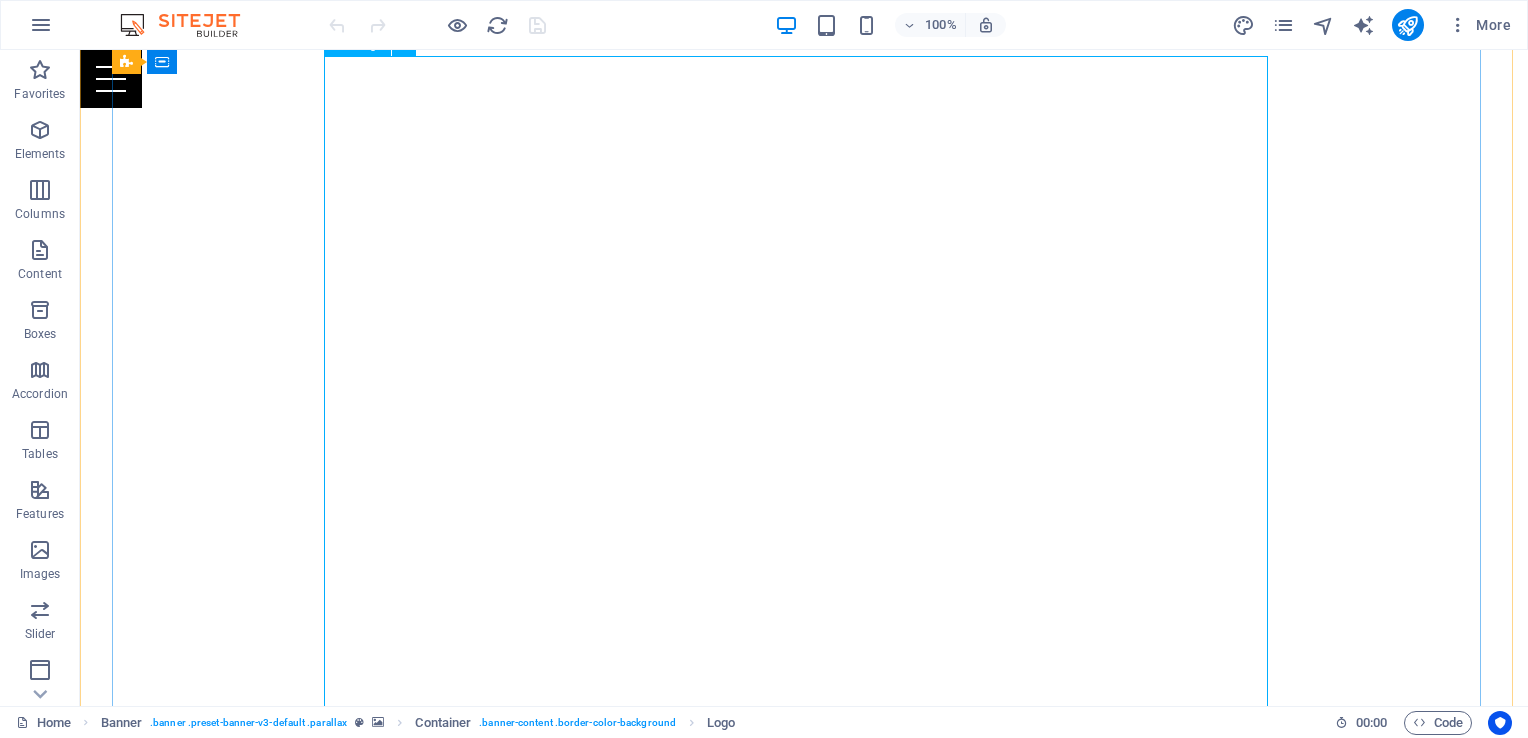 click at bounding box center (804, 1231) 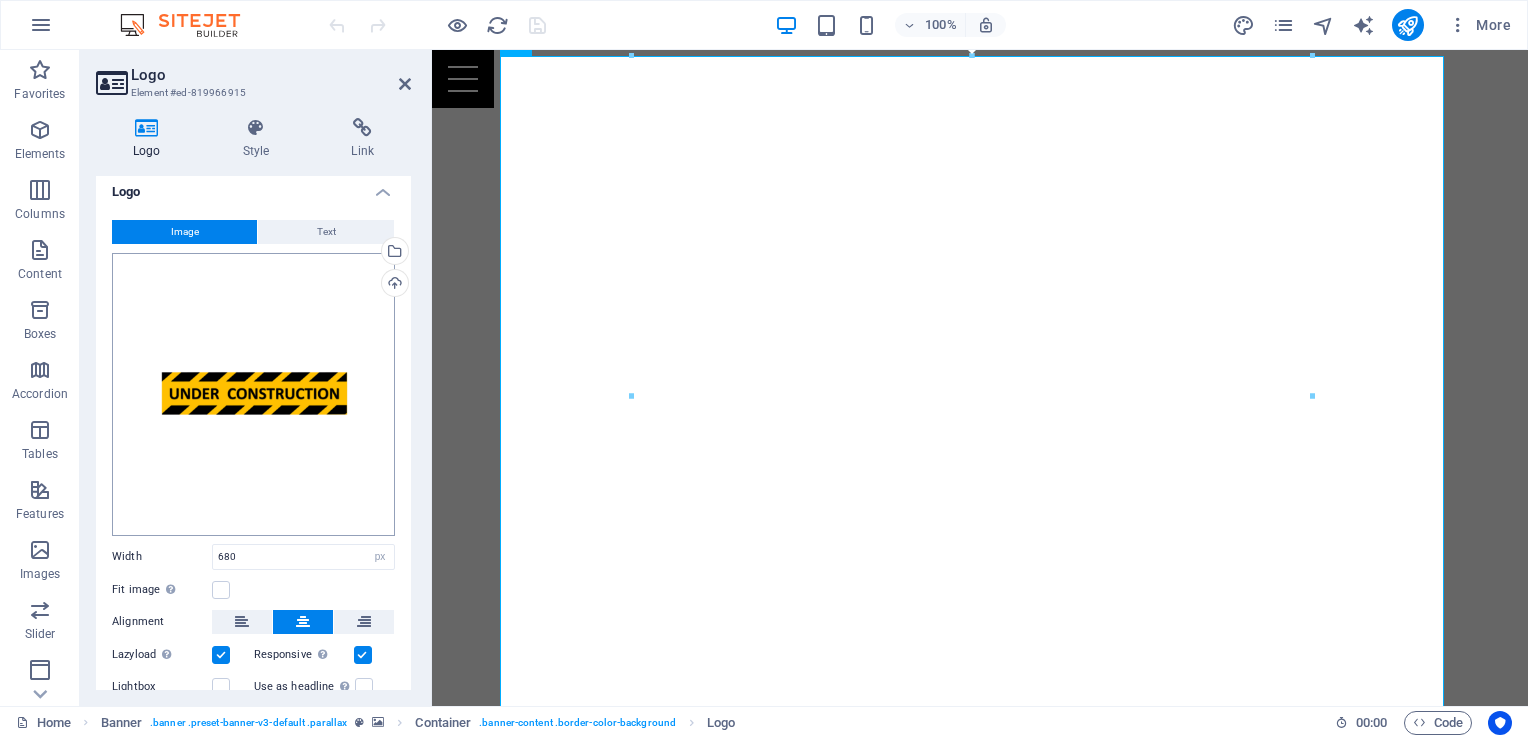 scroll, scrollTop: 0, scrollLeft: 0, axis: both 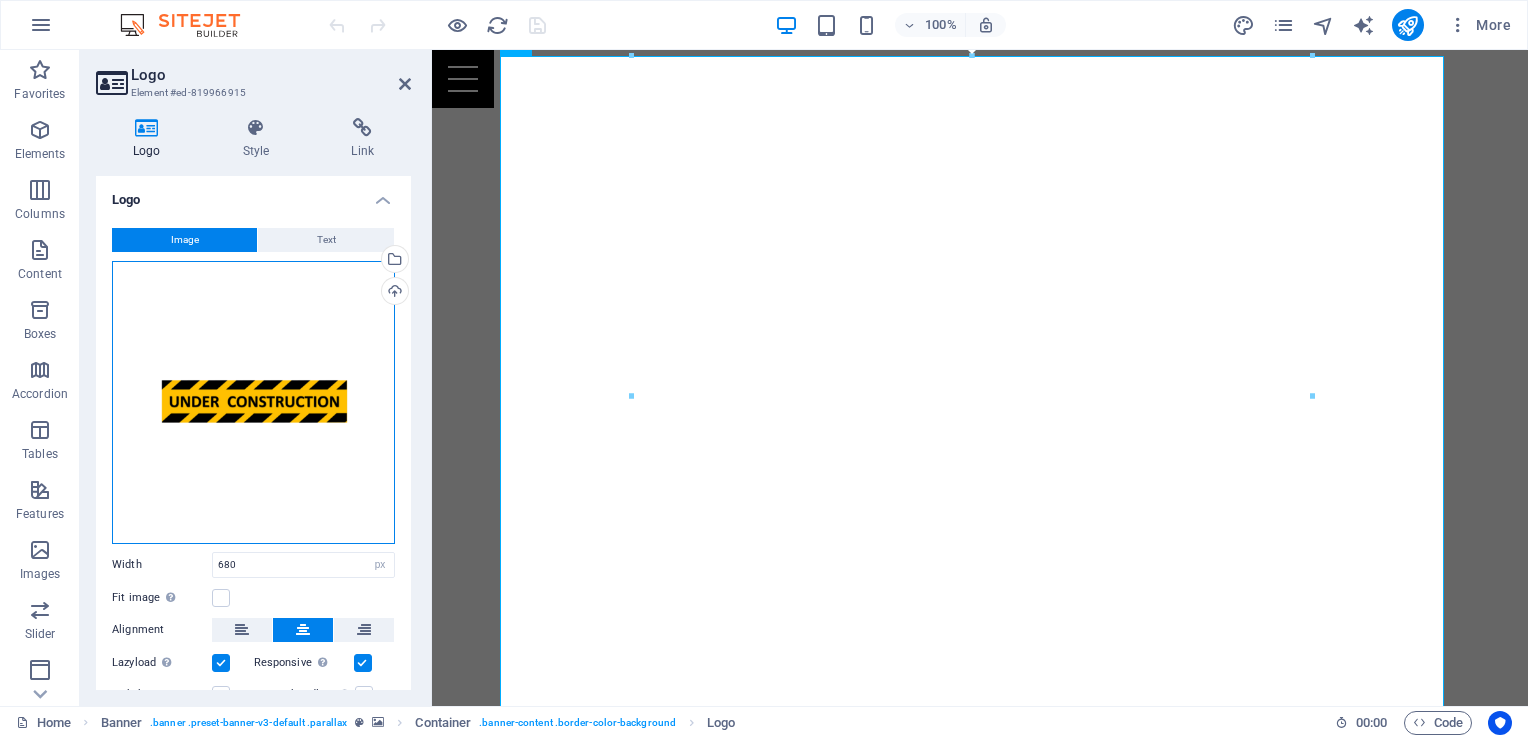 click on "Drag files here, click to choose files or select files from Files or our free stock photos & videos" at bounding box center [253, 402] 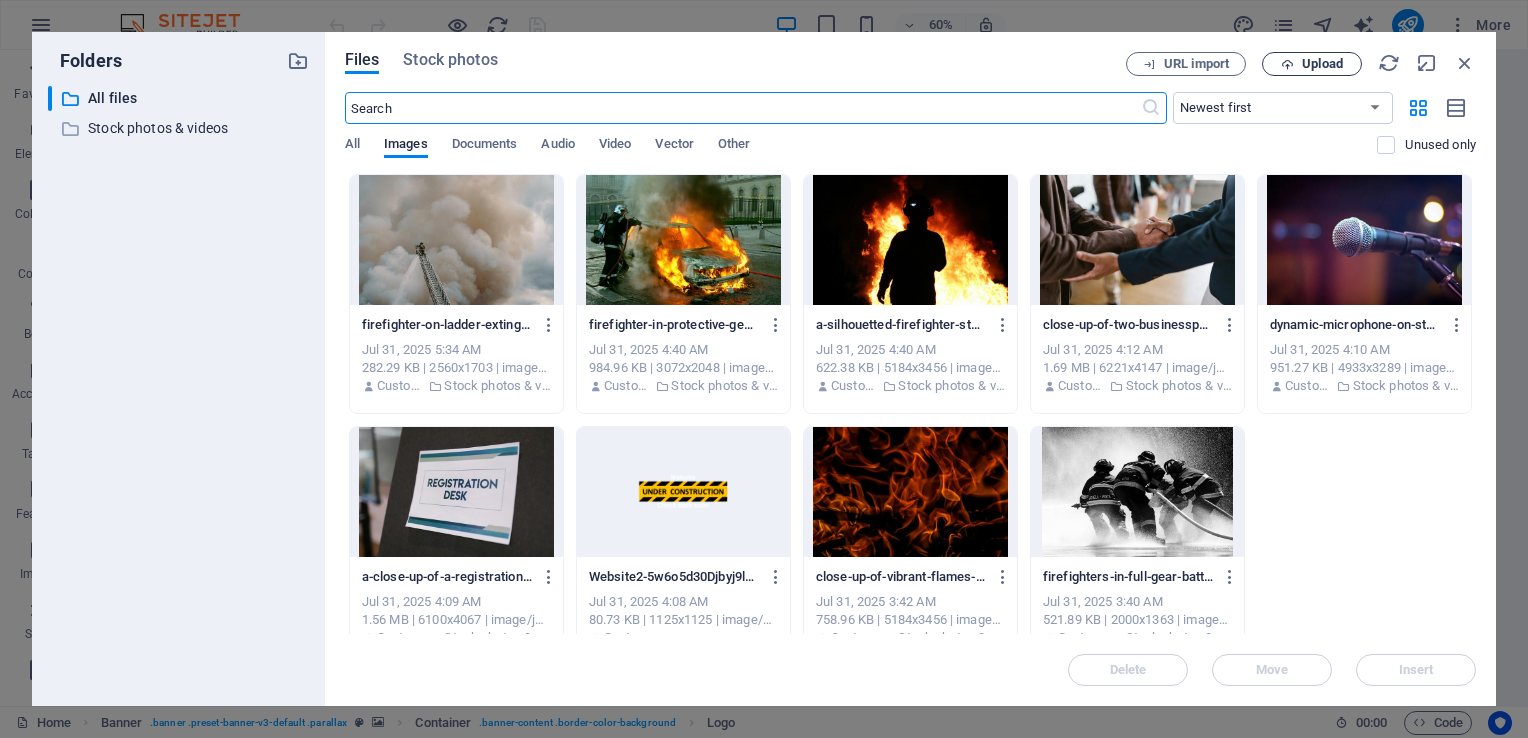 click at bounding box center [1287, 64] 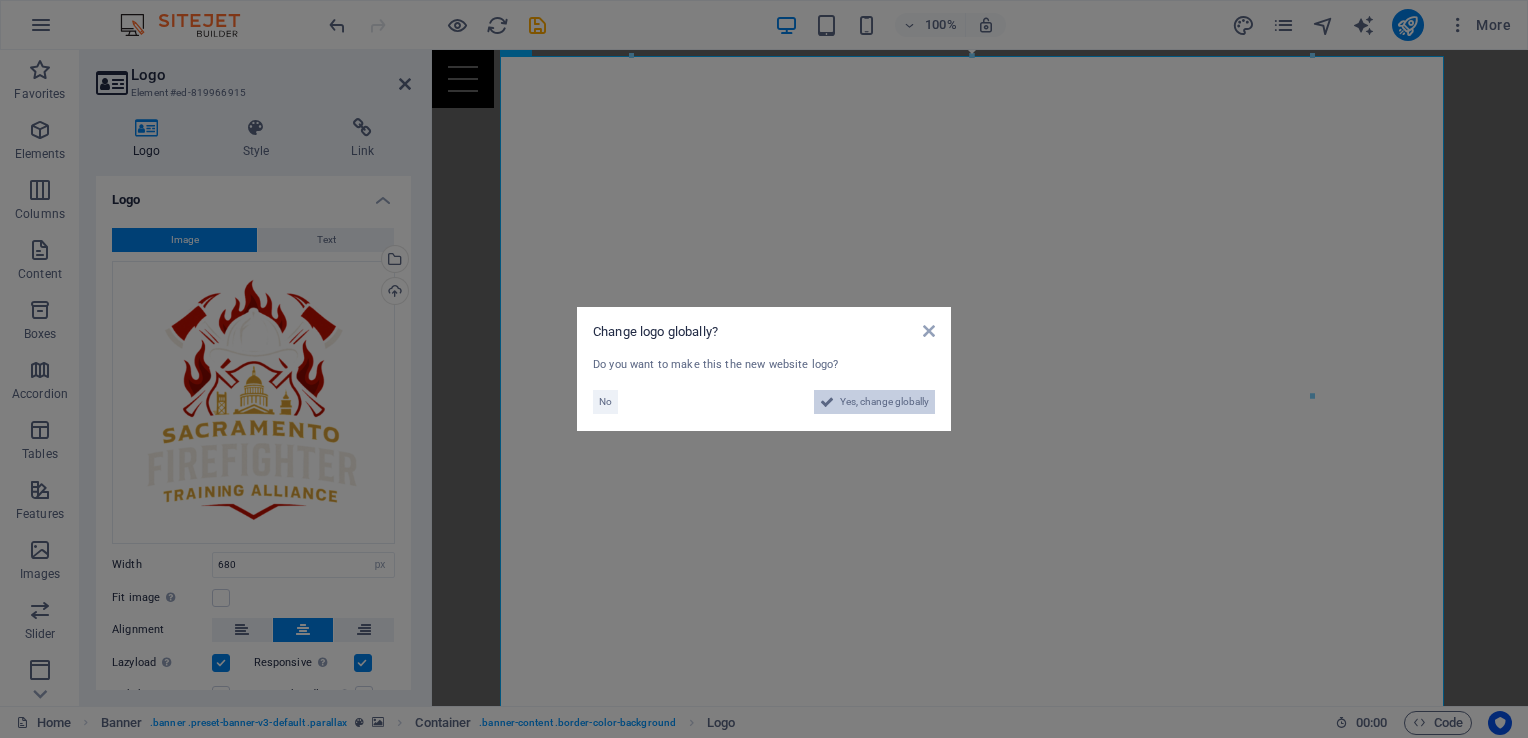 click on "Yes, change globally" at bounding box center (884, 402) 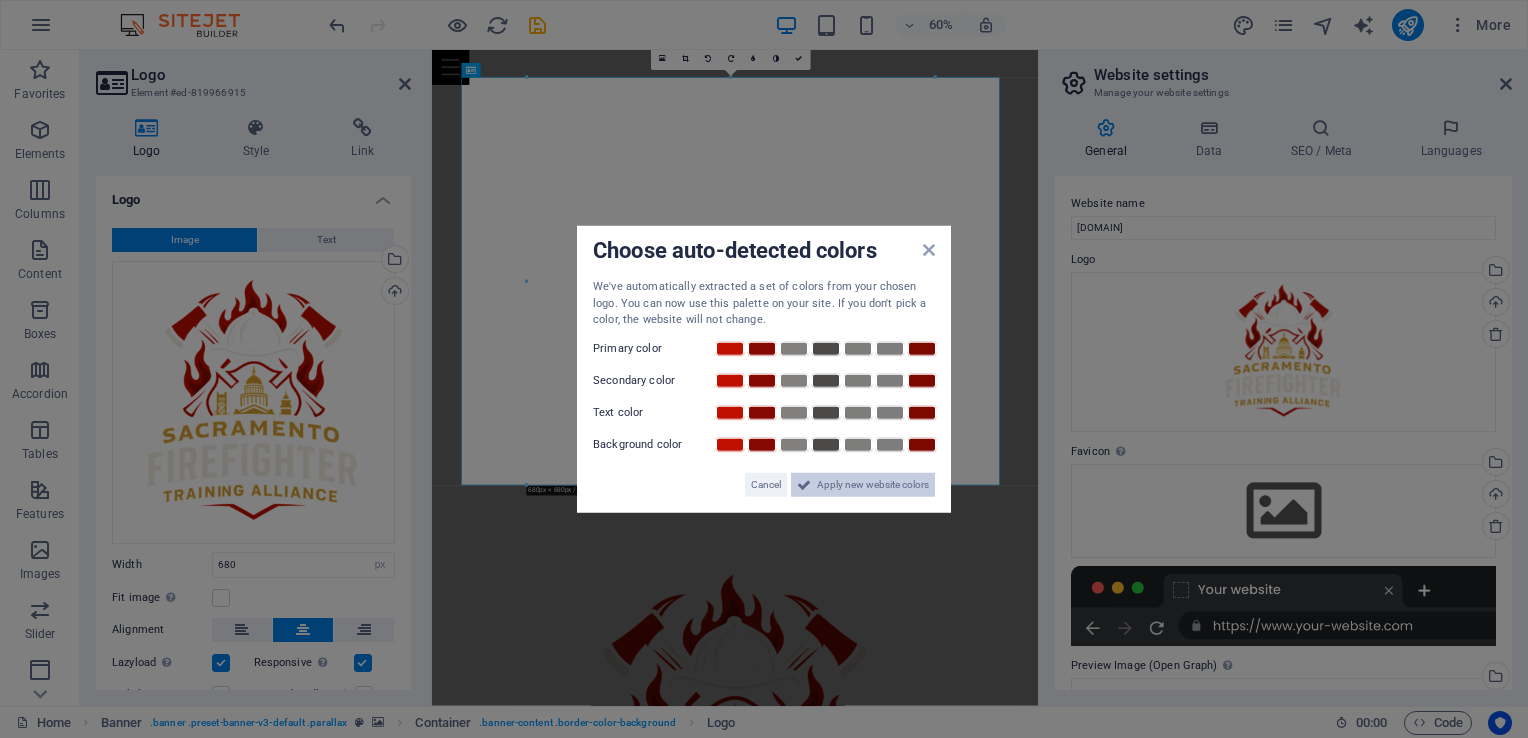 click on "Apply new website colors" at bounding box center (873, 484) 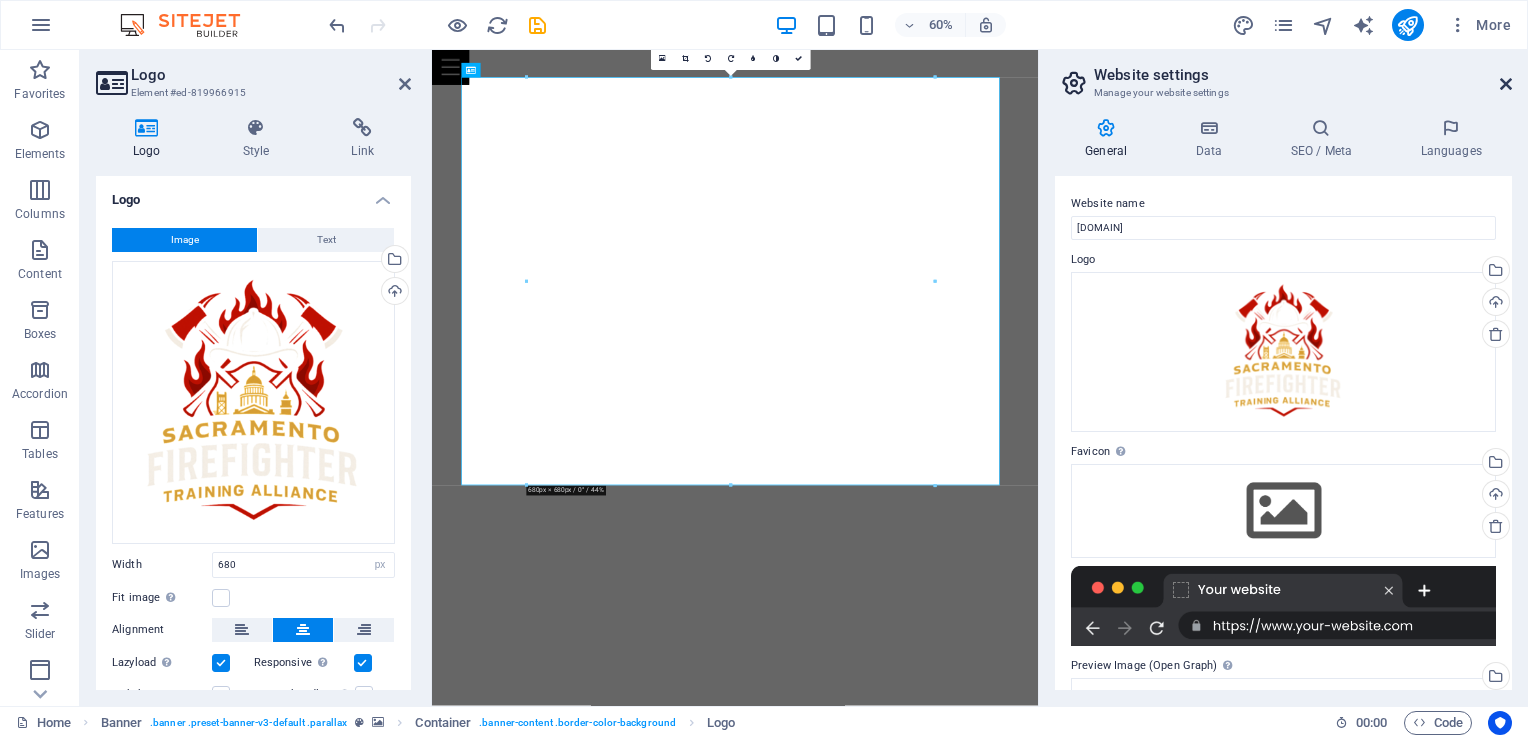 click at bounding box center (1506, 84) 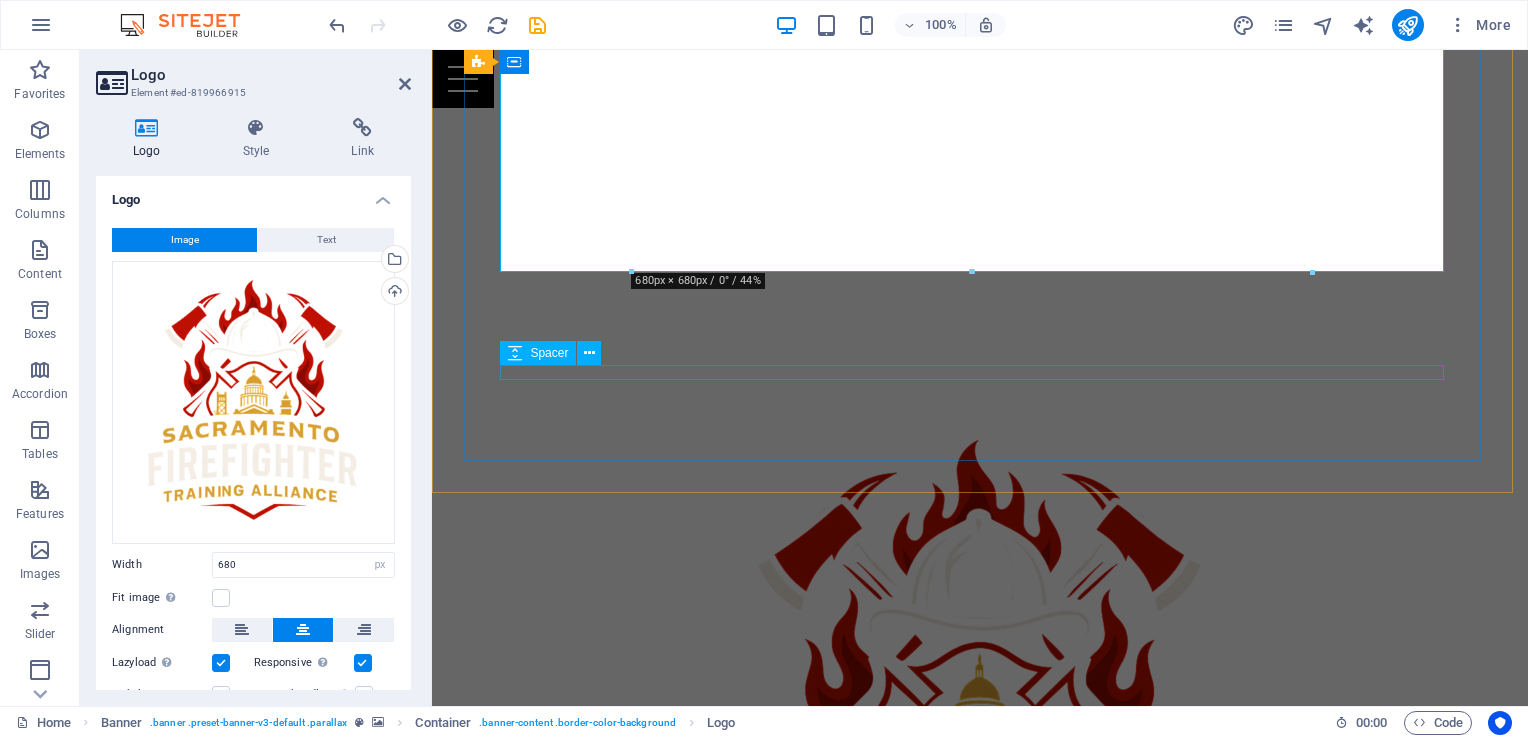 scroll, scrollTop: 635, scrollLeft: 0, axis: vertical 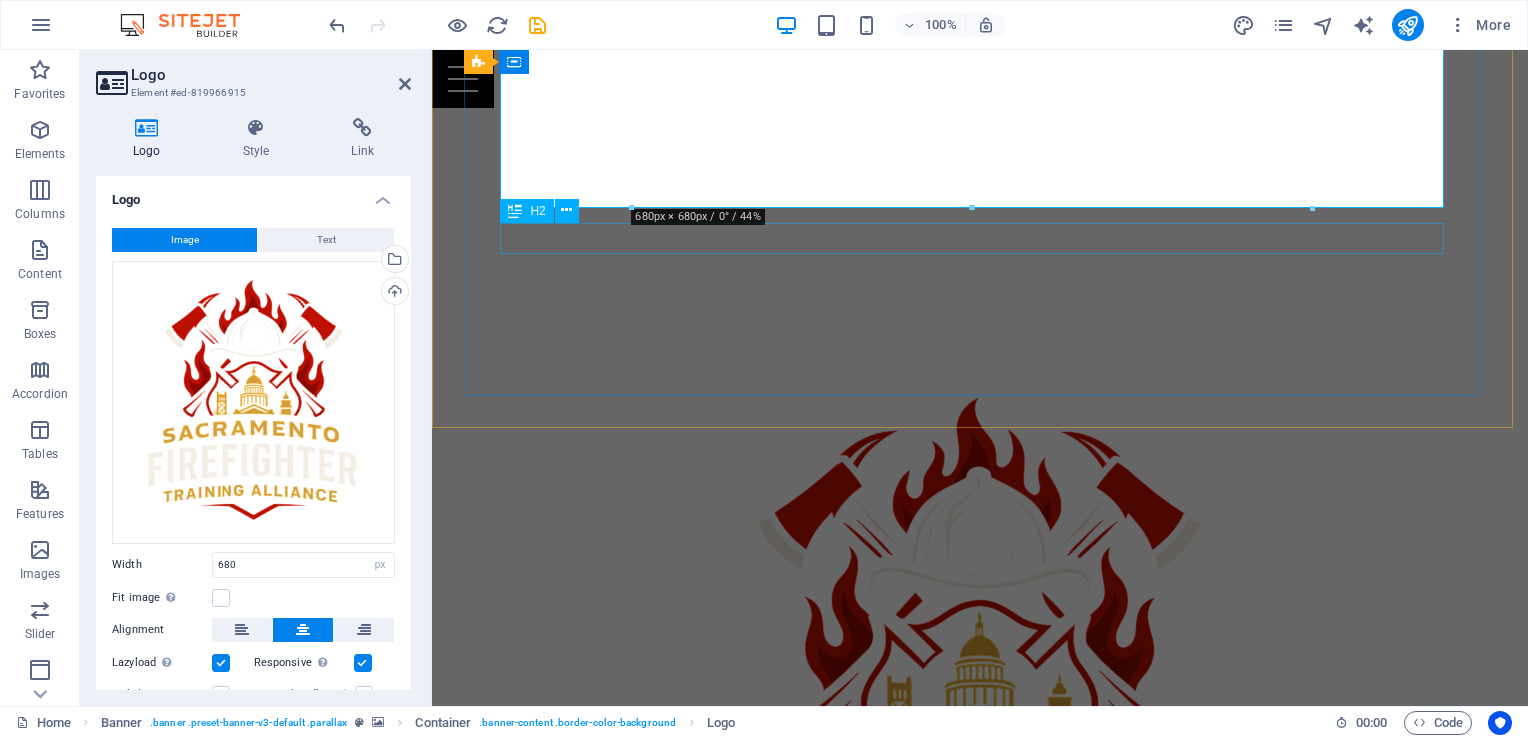 click on "[CITY] Firefighter Training Alliance, LLC" at bounding box center (980, 1073) 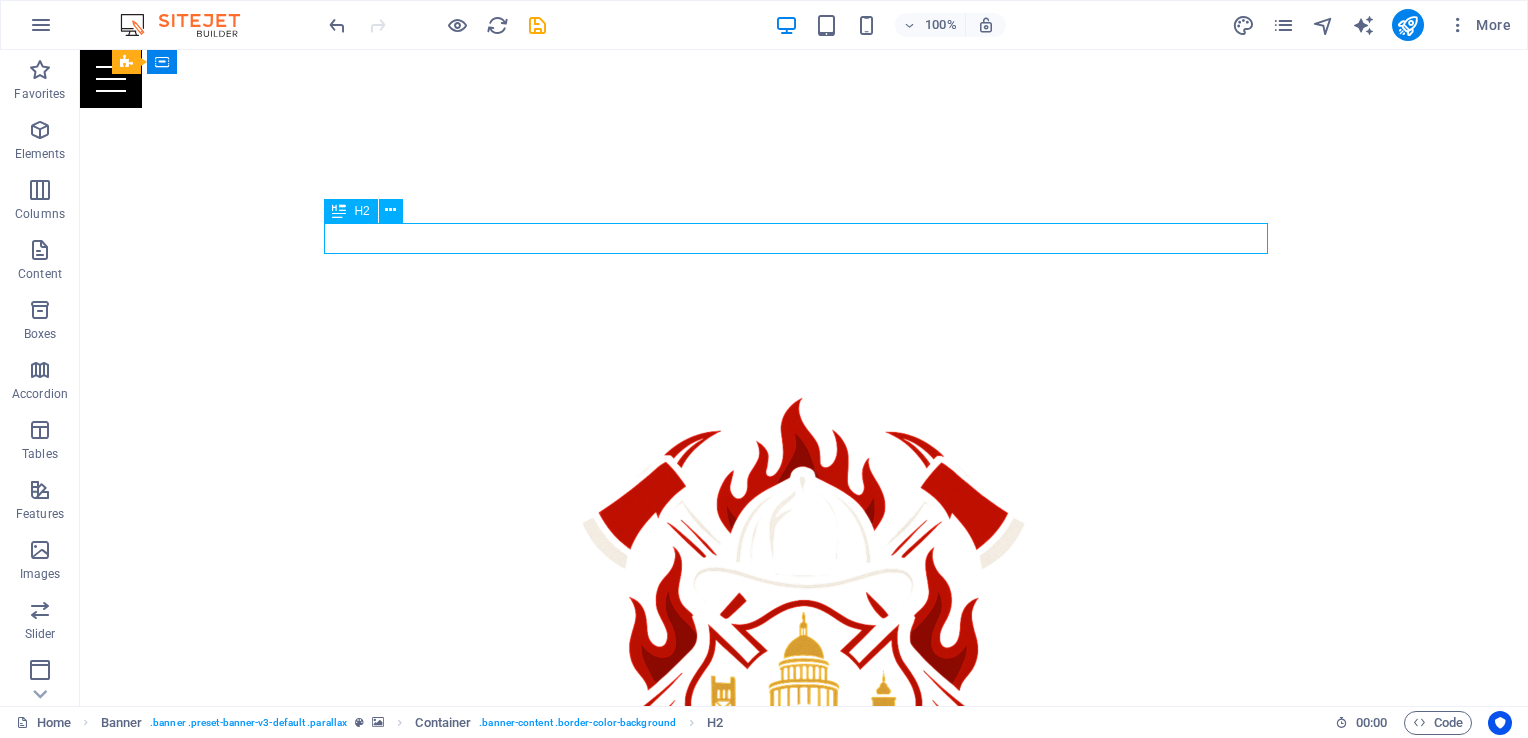 click on "[CITY] Firefighter Training Alliance, LLC" at bounding box center [804, 1073] 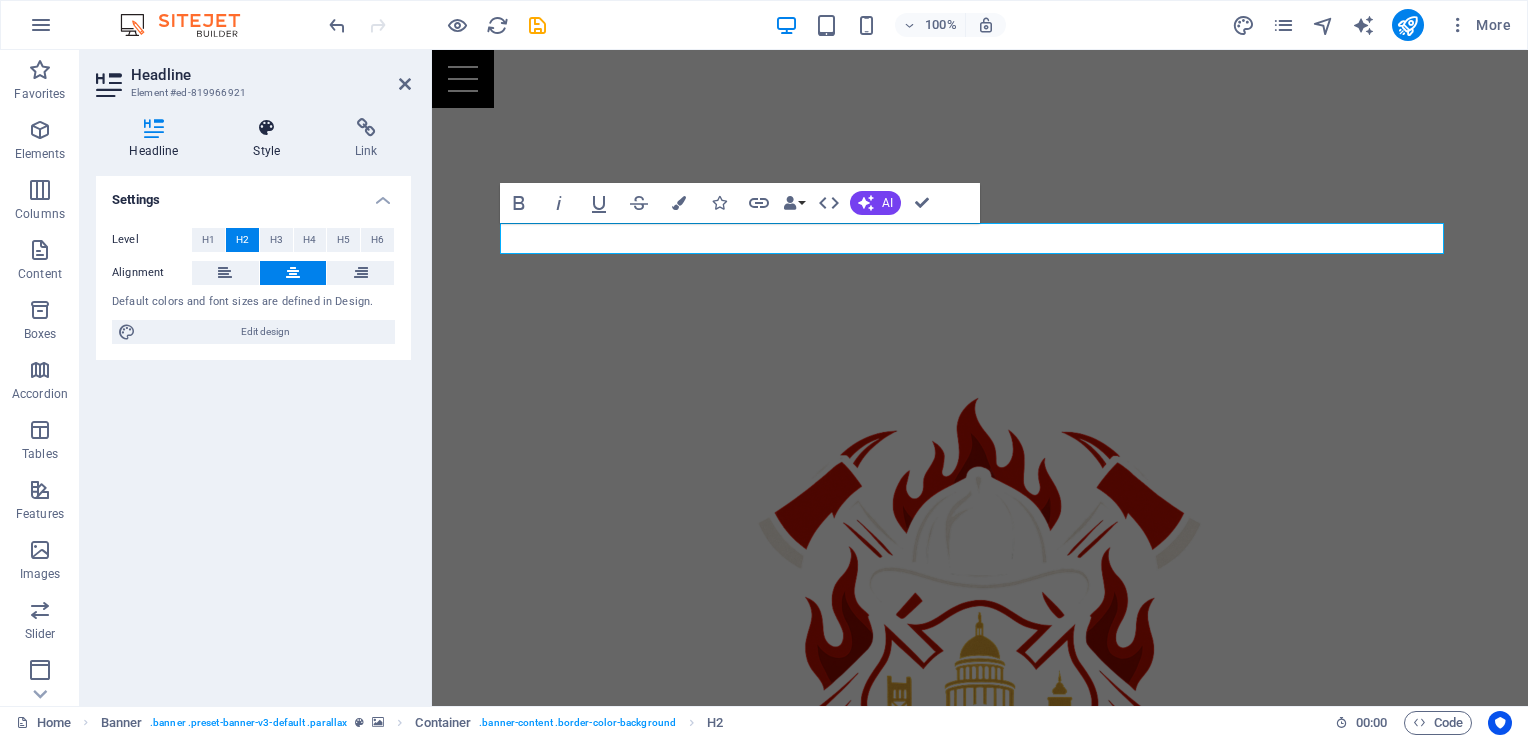 click on "Style" at bounding box center (271, 139) 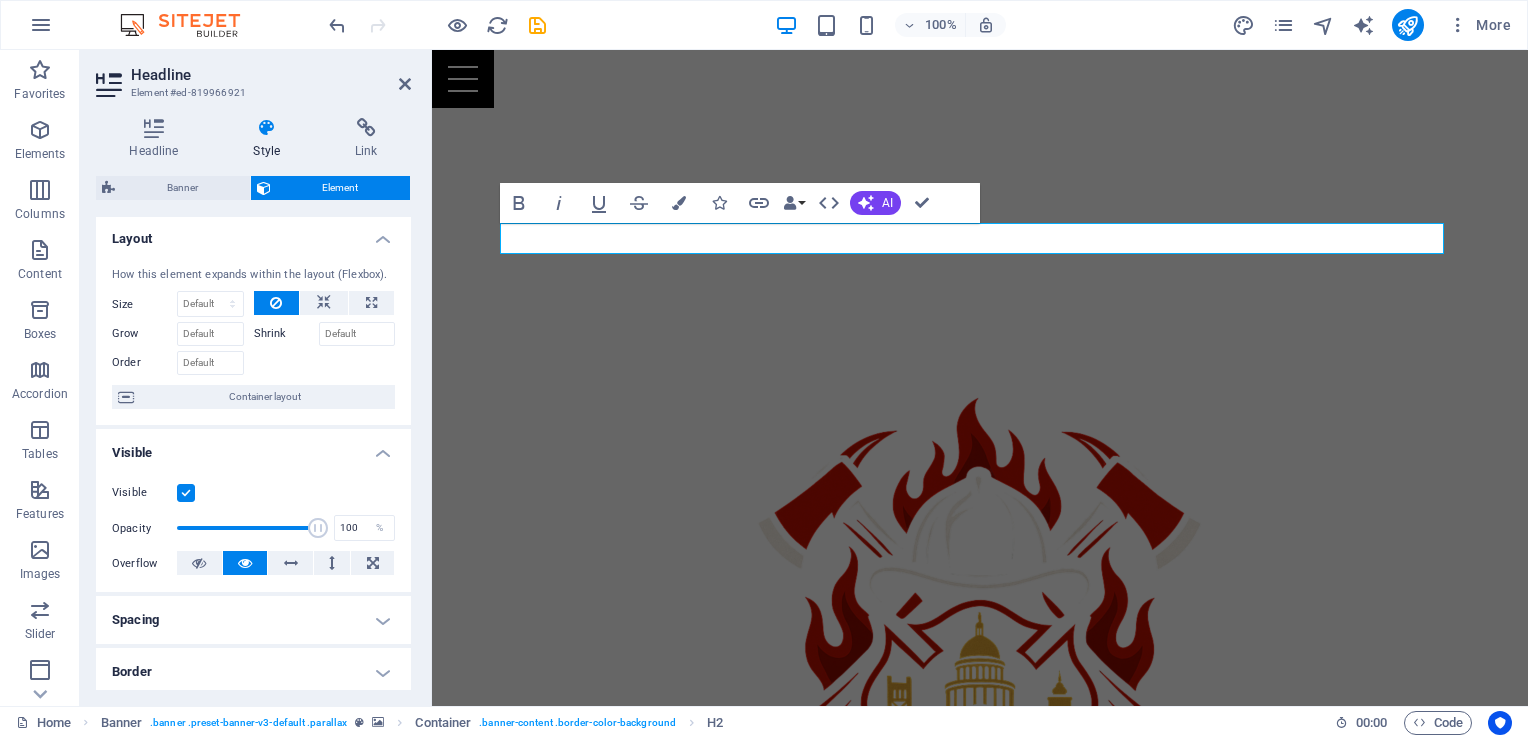 scroll, scrollTop: 0, scrollLeft: 0, axis: both 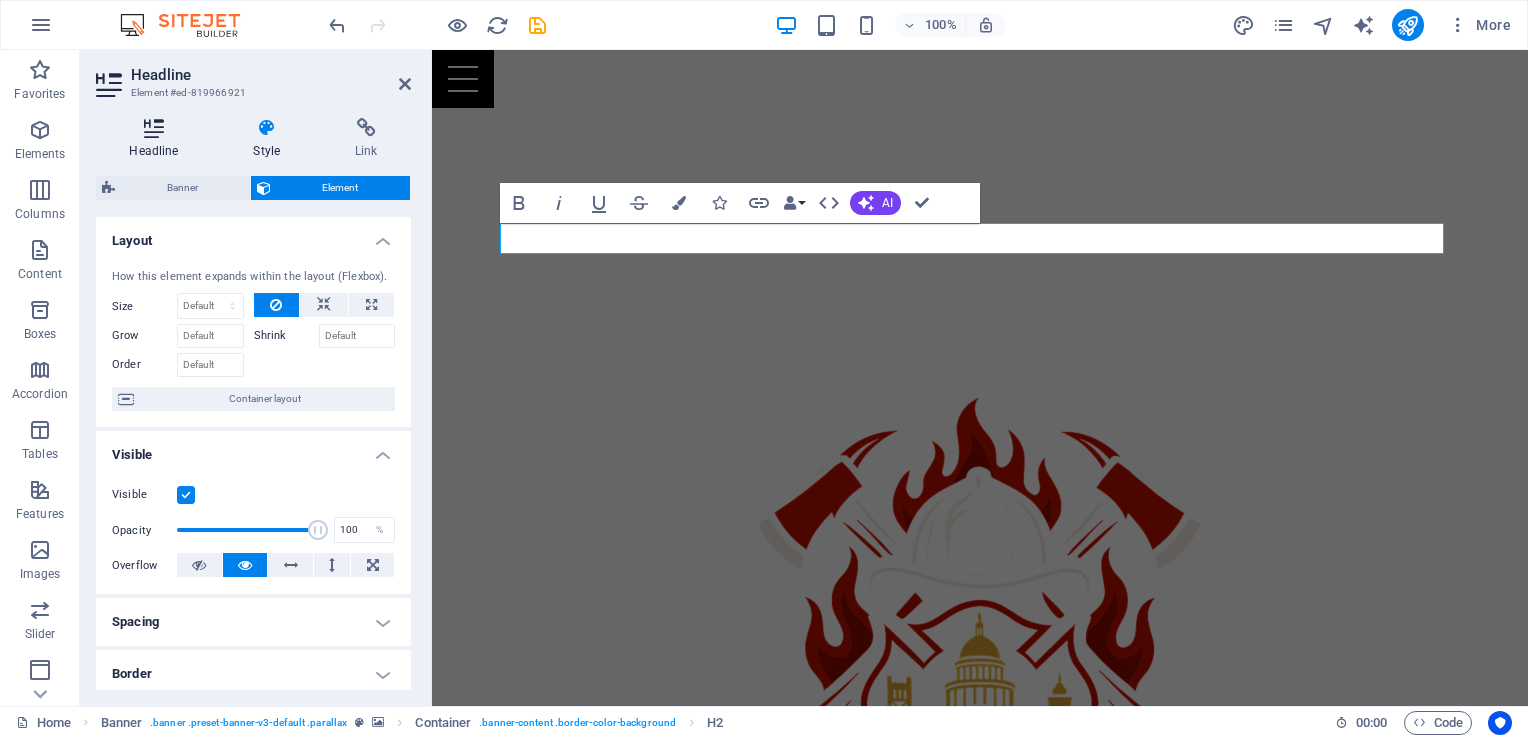 click at bounding box center (154, 128) 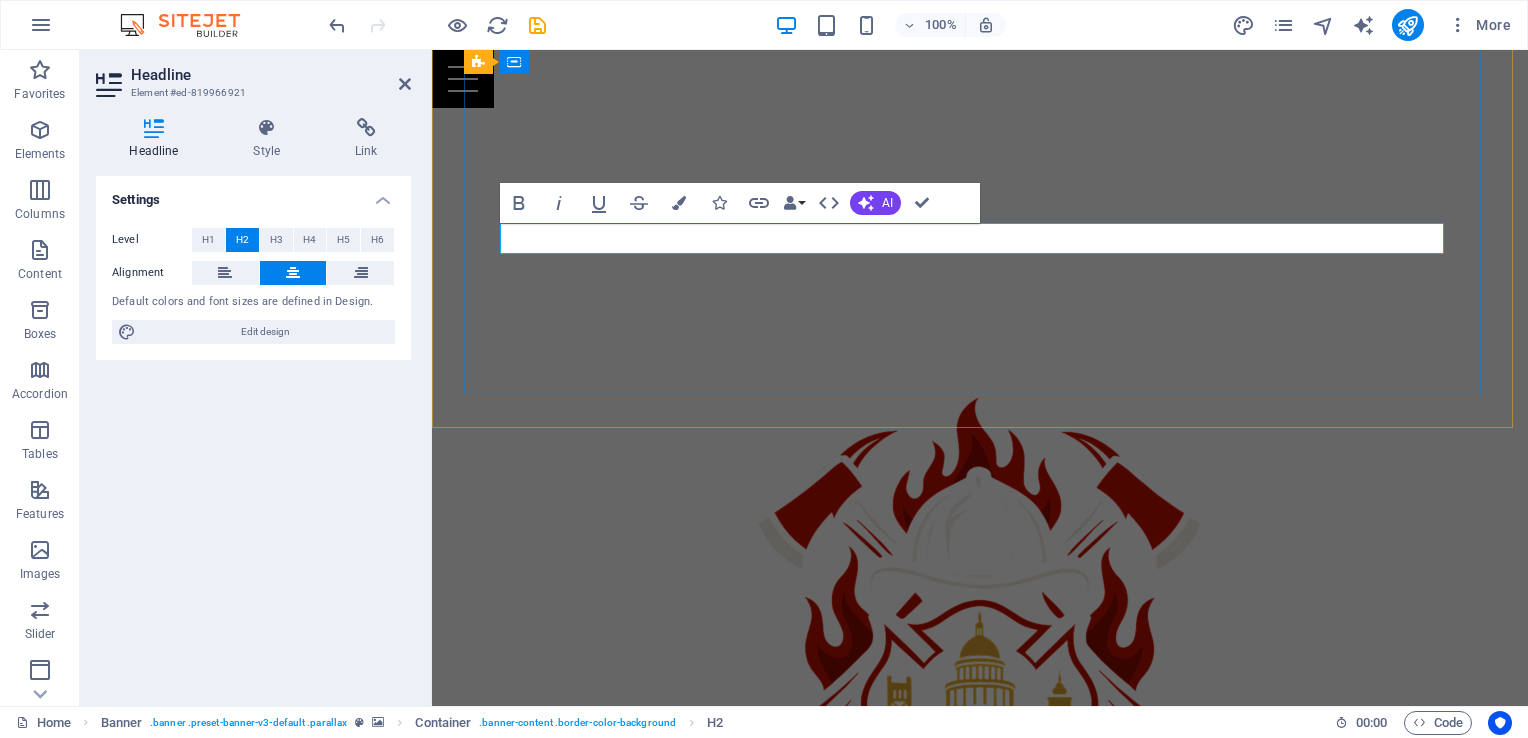 click on "[CITY] Firefighter Training Alliance, LLC" at bounding box center (980, 1073) 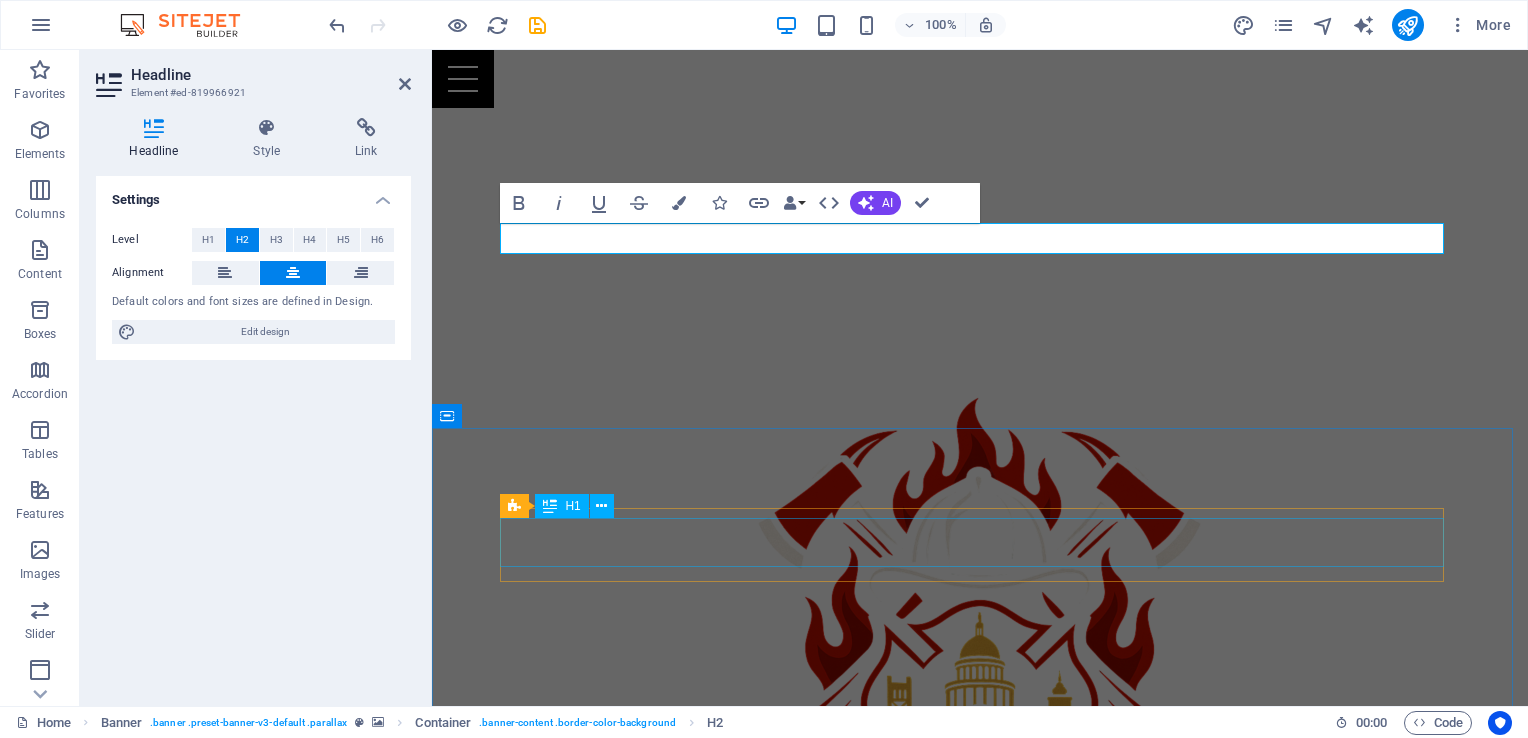 click on "Placeholder" at bounding box center (980, 1378) 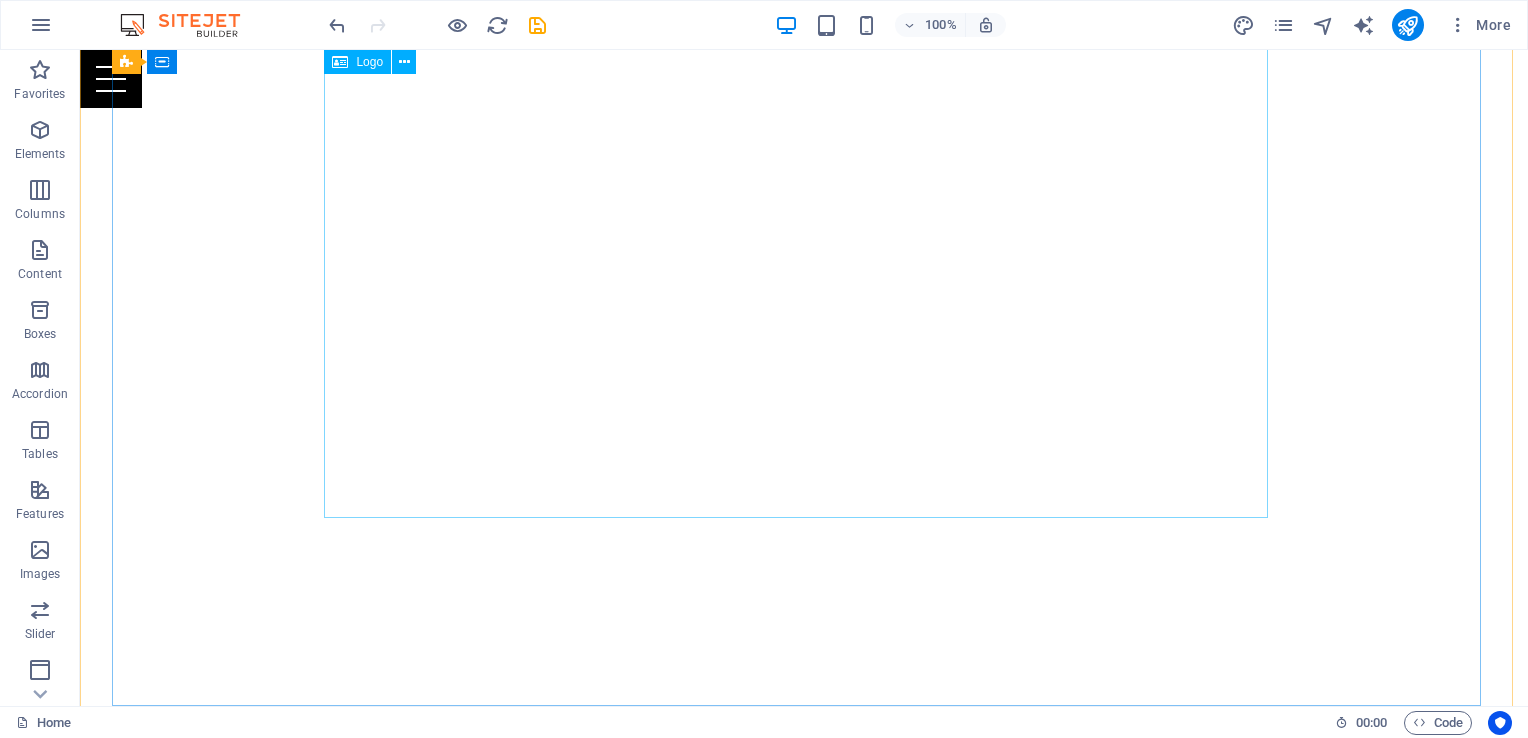 scroll, scrollTop: 302, scrollLeft: 0, axis: vertical 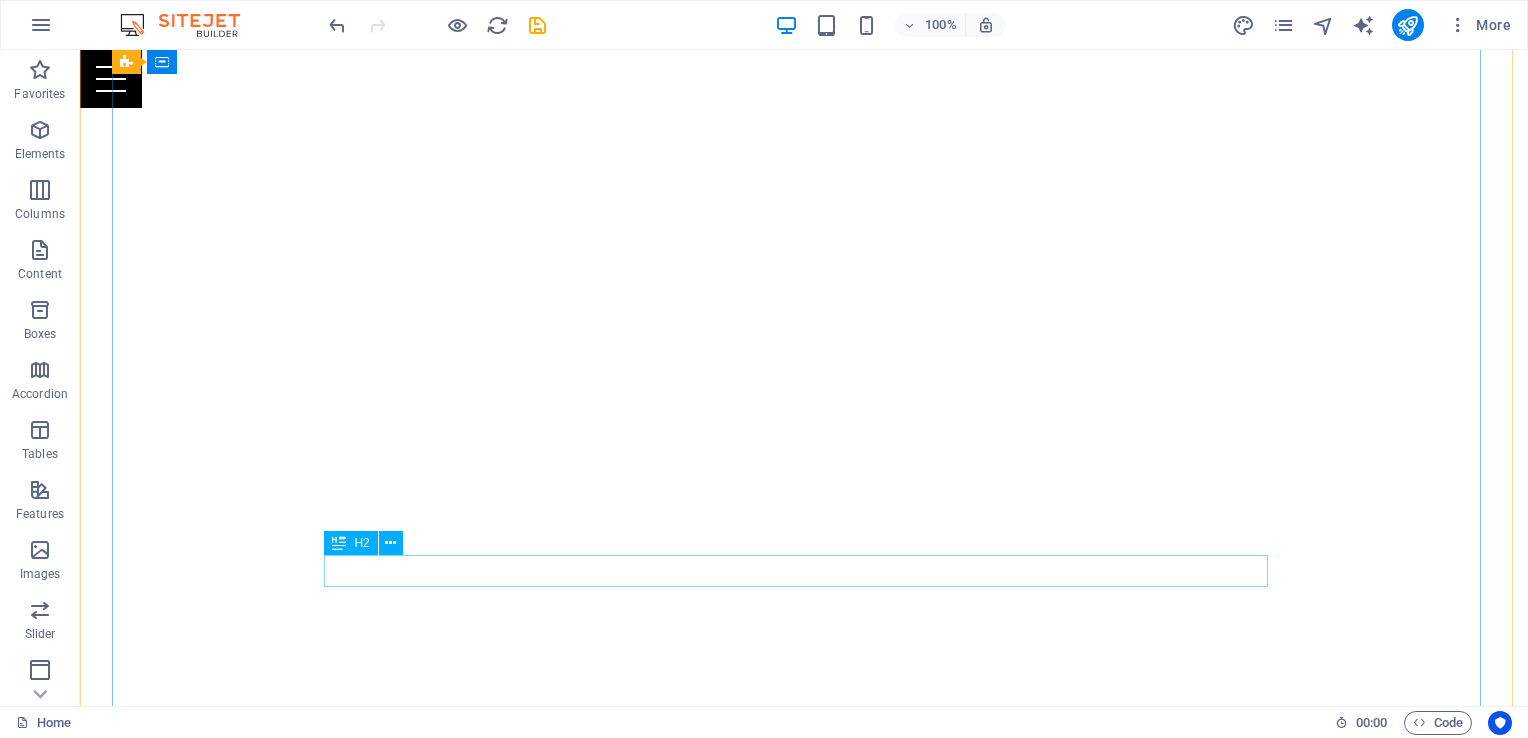 click on "Under Construction" at bounding box center [804, 1406] 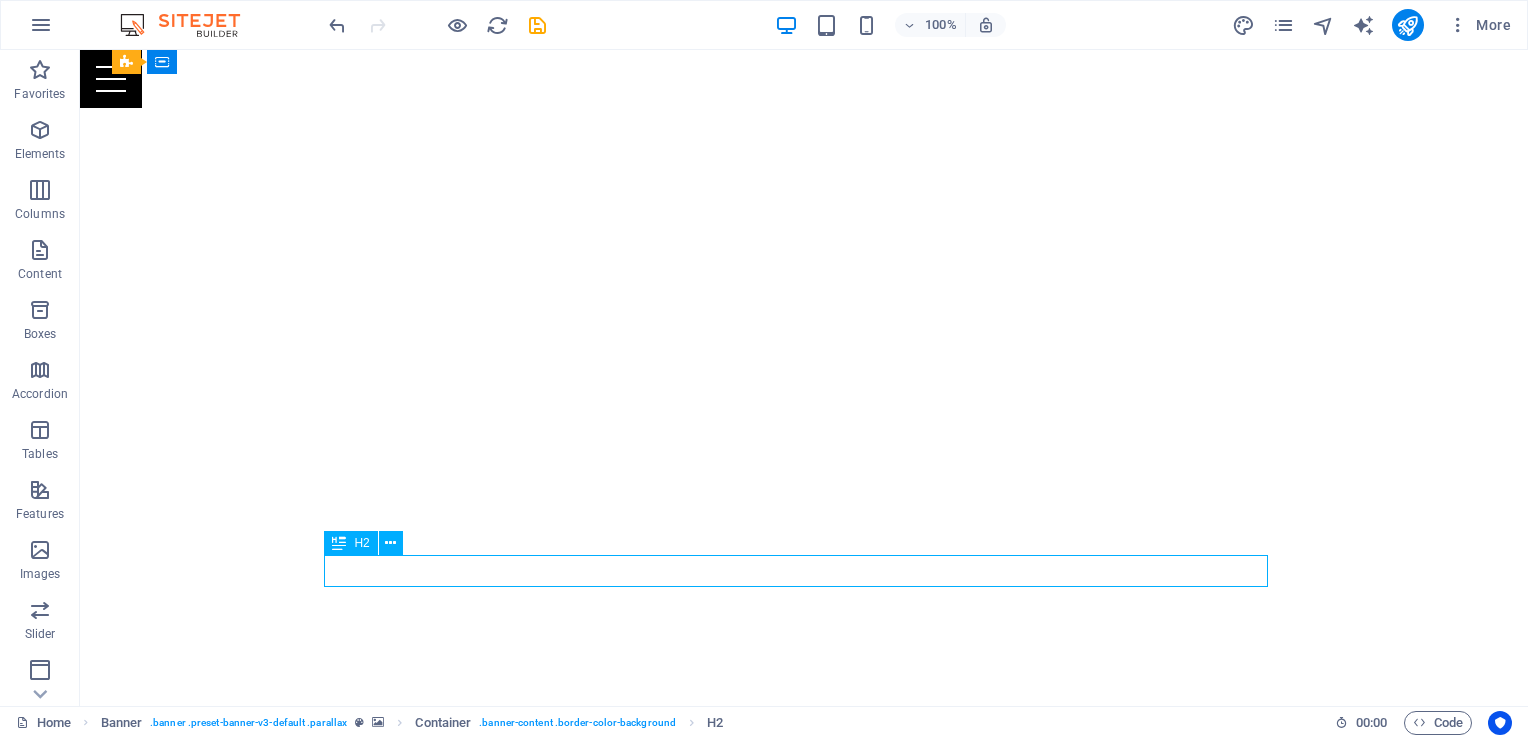 click on "Under Construction" at bounding box center [804, 1406] 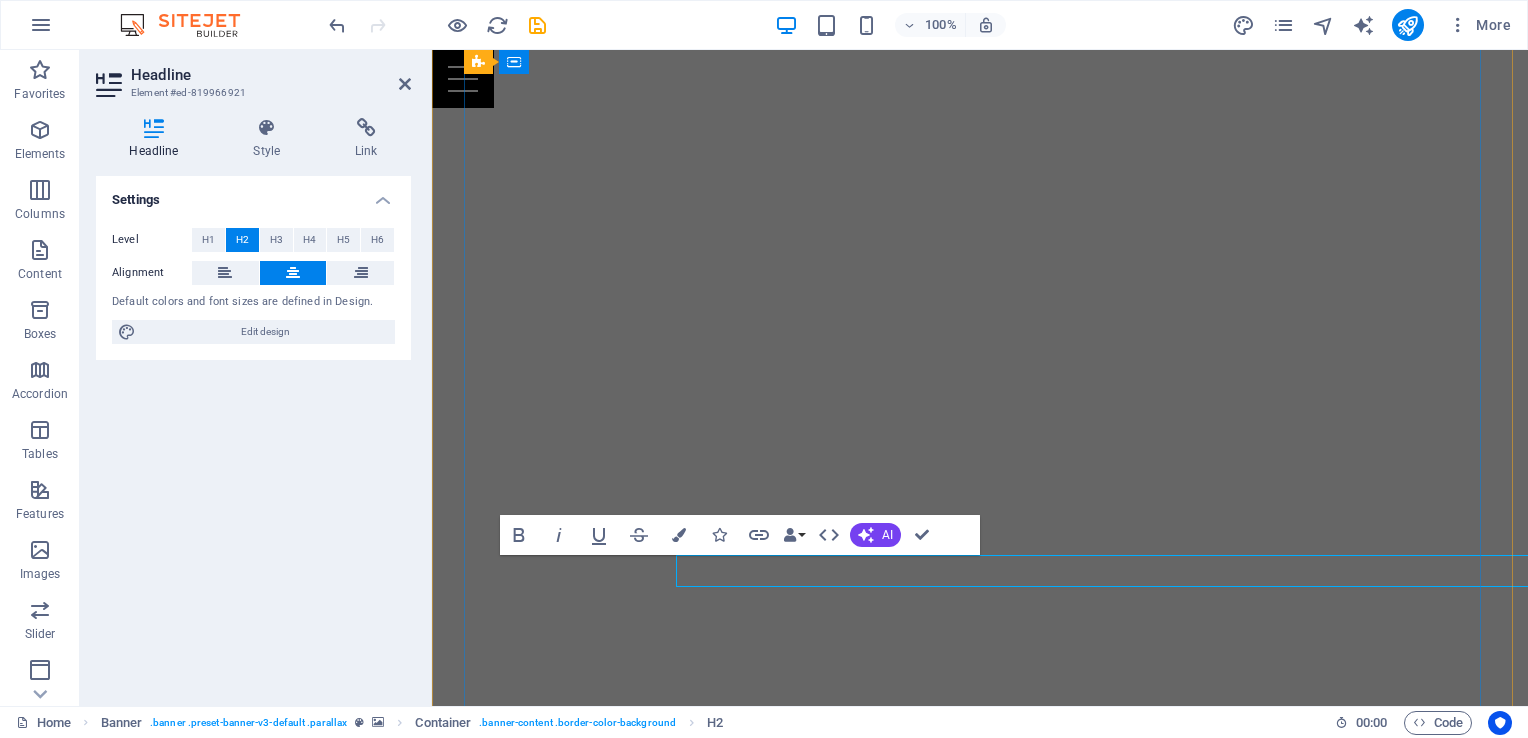 click on "Under Construction" at bounding box center [980, 1406] 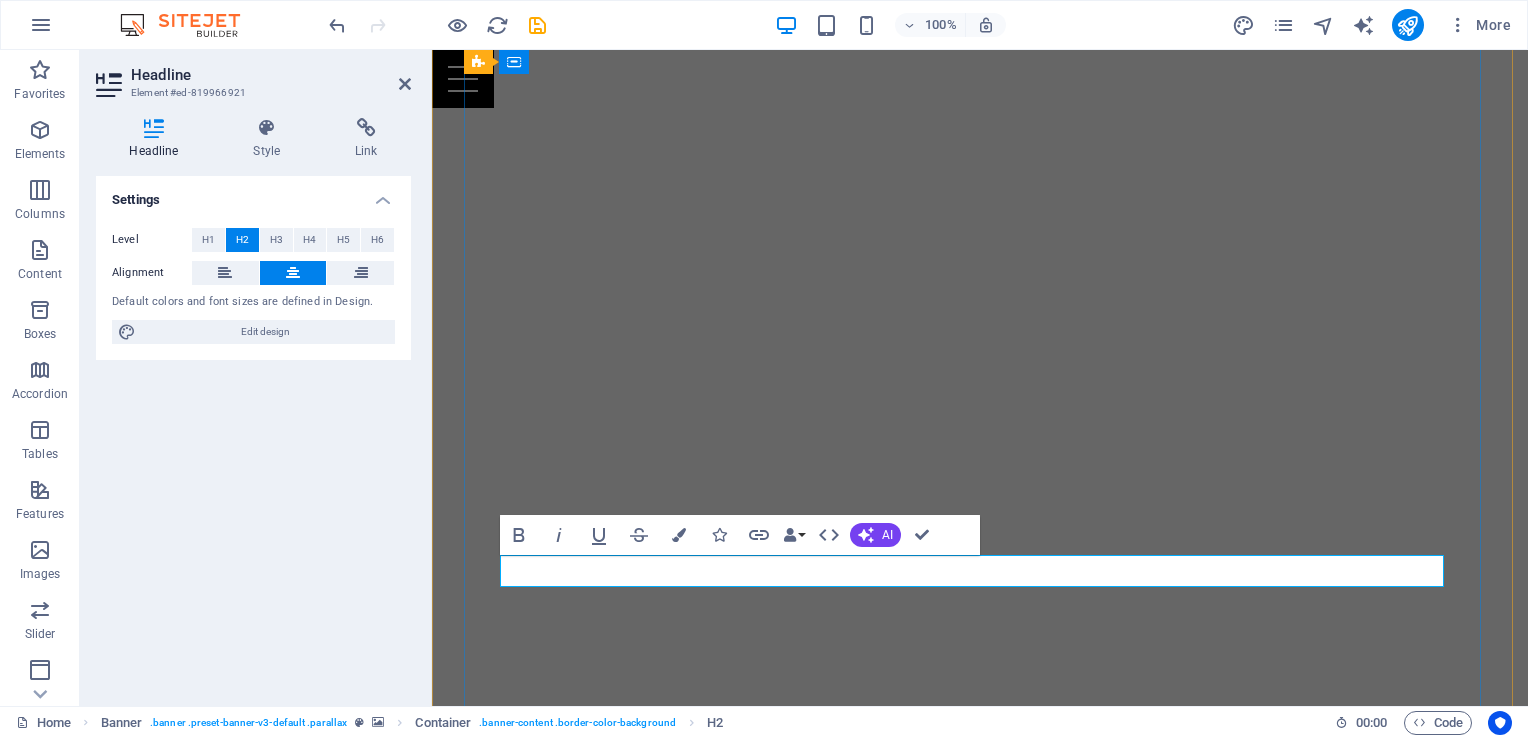 click on "Under Construction" at bounding box center [980, 1406] 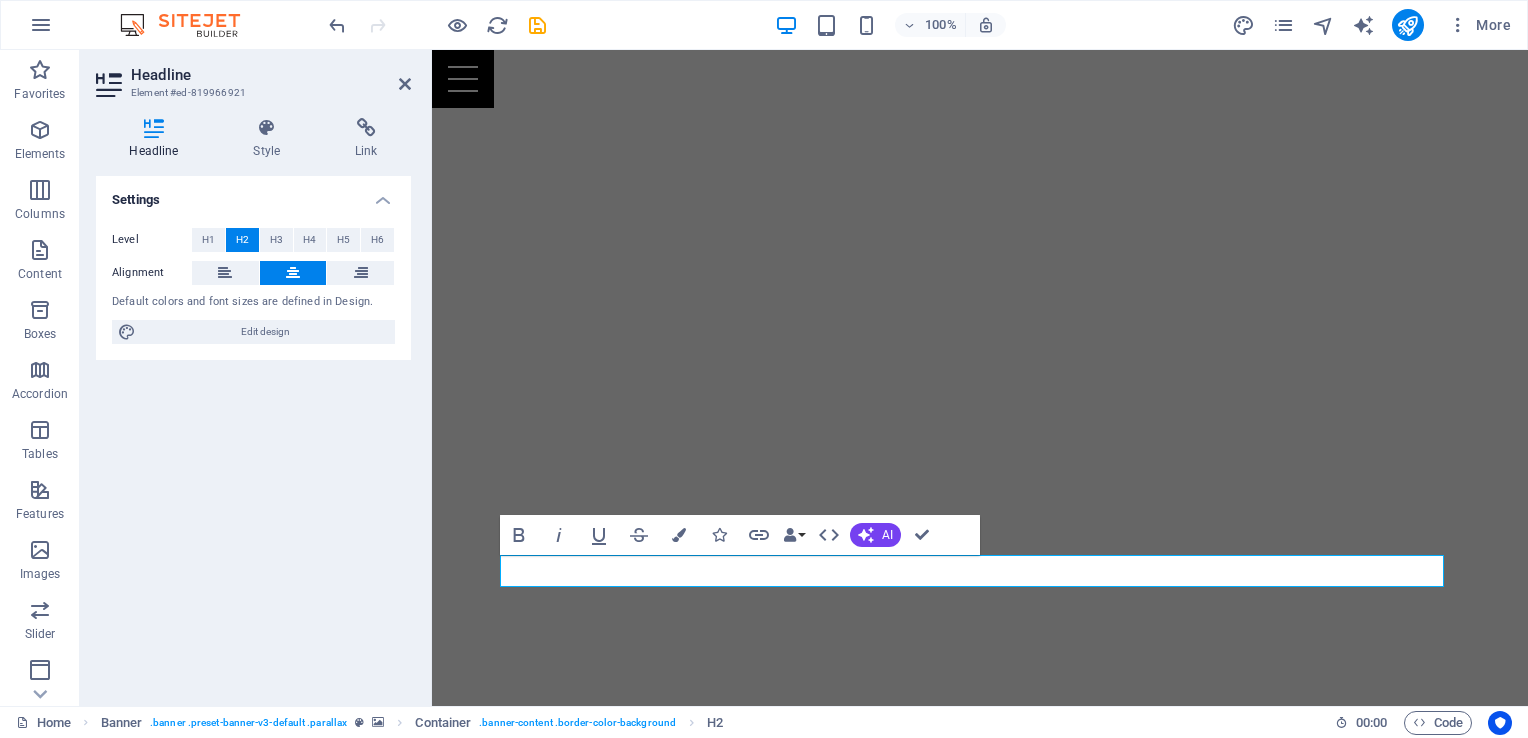 click at bounding box center (-1190, -101) 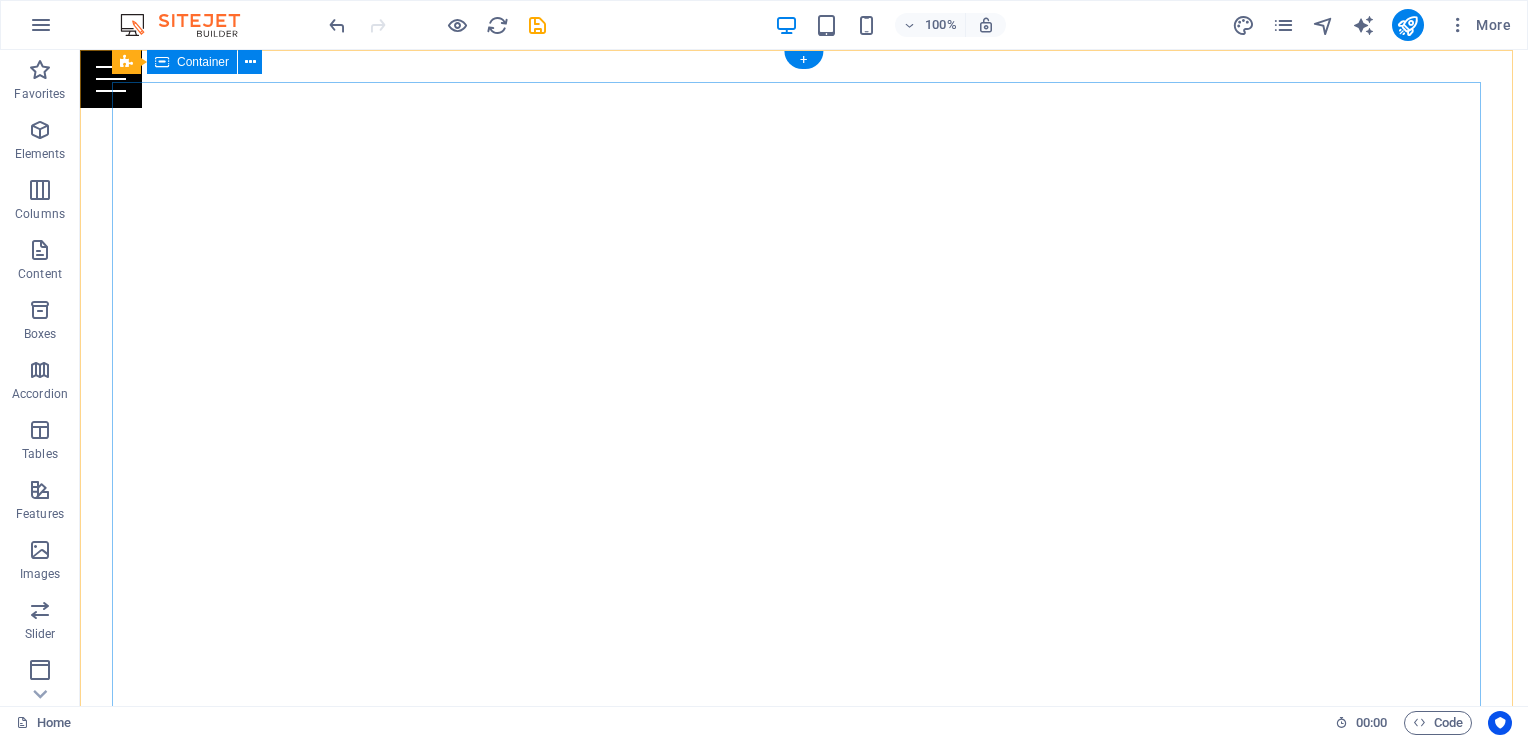 scroll, scrollTop: 0, scrollLeft: 0, axis: both 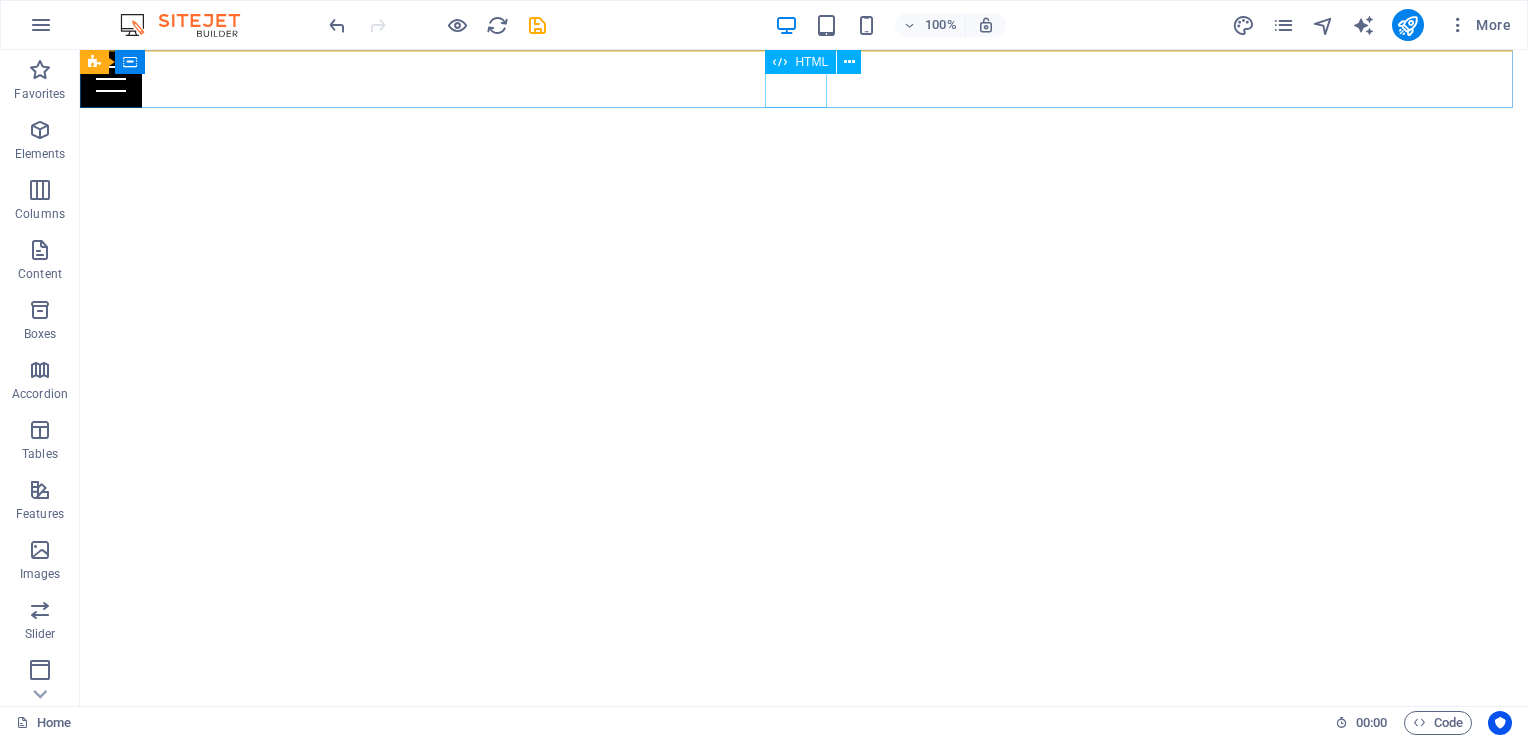 click at bounding box center (804, 79) 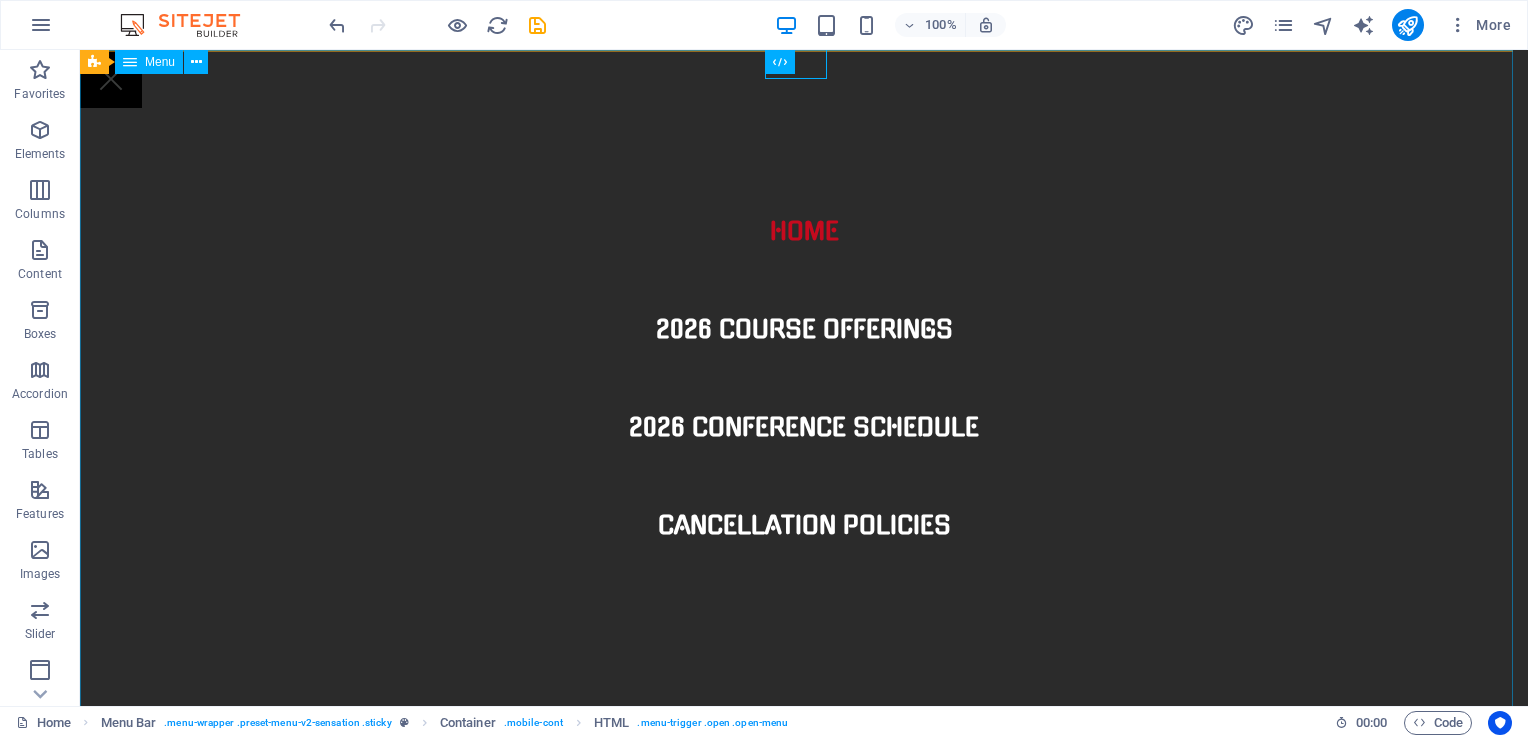 click on "Home 2026 Course Offerings 2026 Conference Schedule Cancellation Policies" at bounding box center [804, 378] 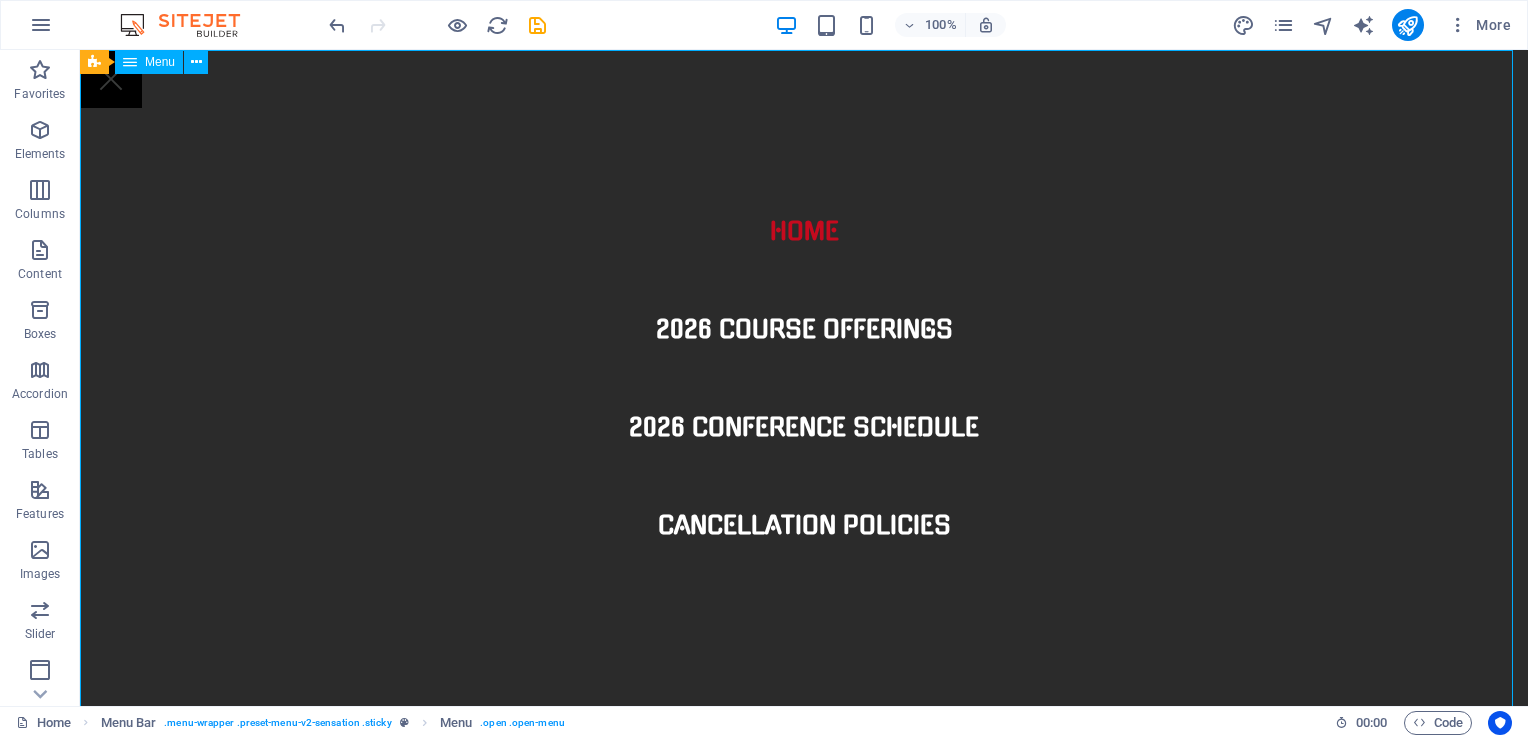 click on "Home 2026 Course Offerings 2026 Conference Schedule Cancellation Policies" at bounding box center [804, 378] 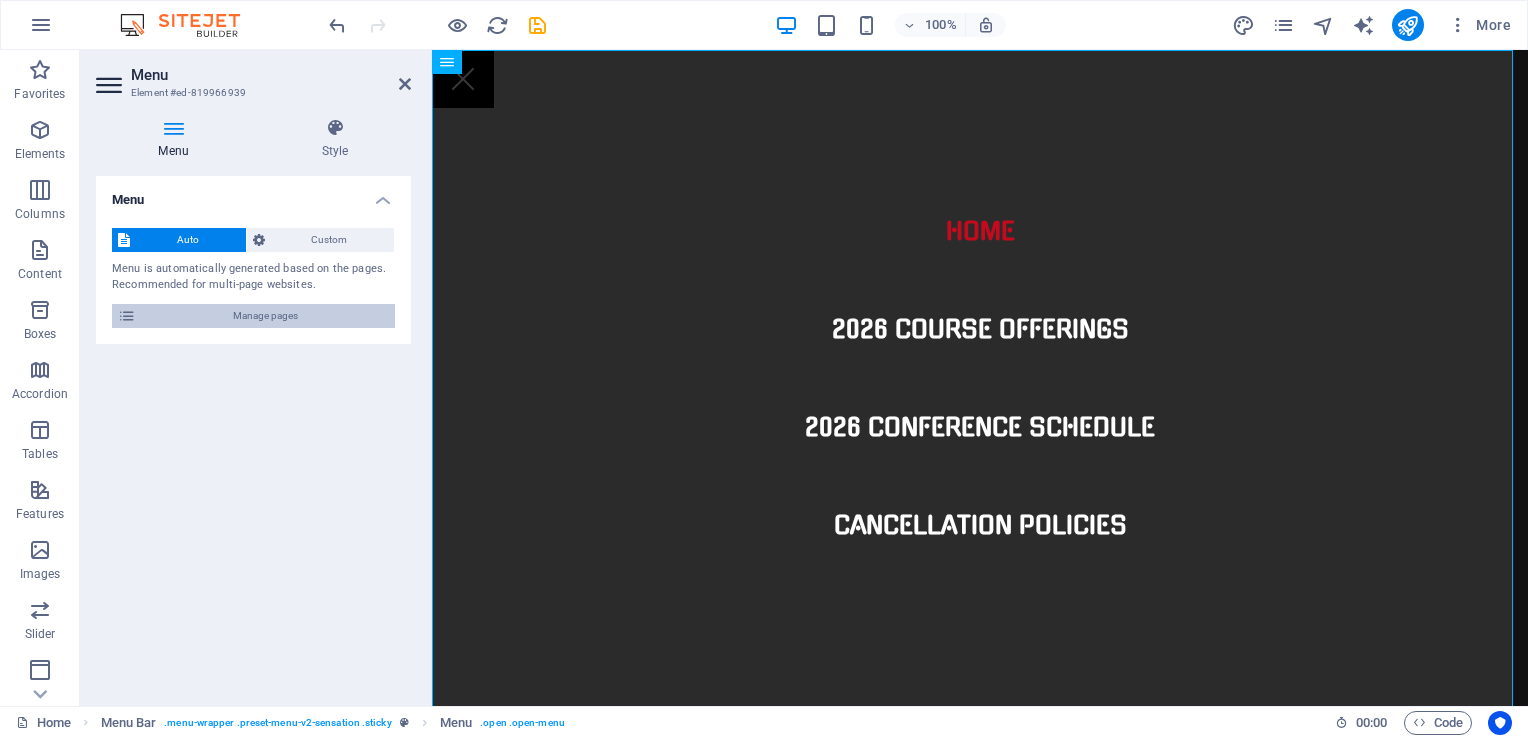 click on "Manage pages" at bounding box center [265, 316] 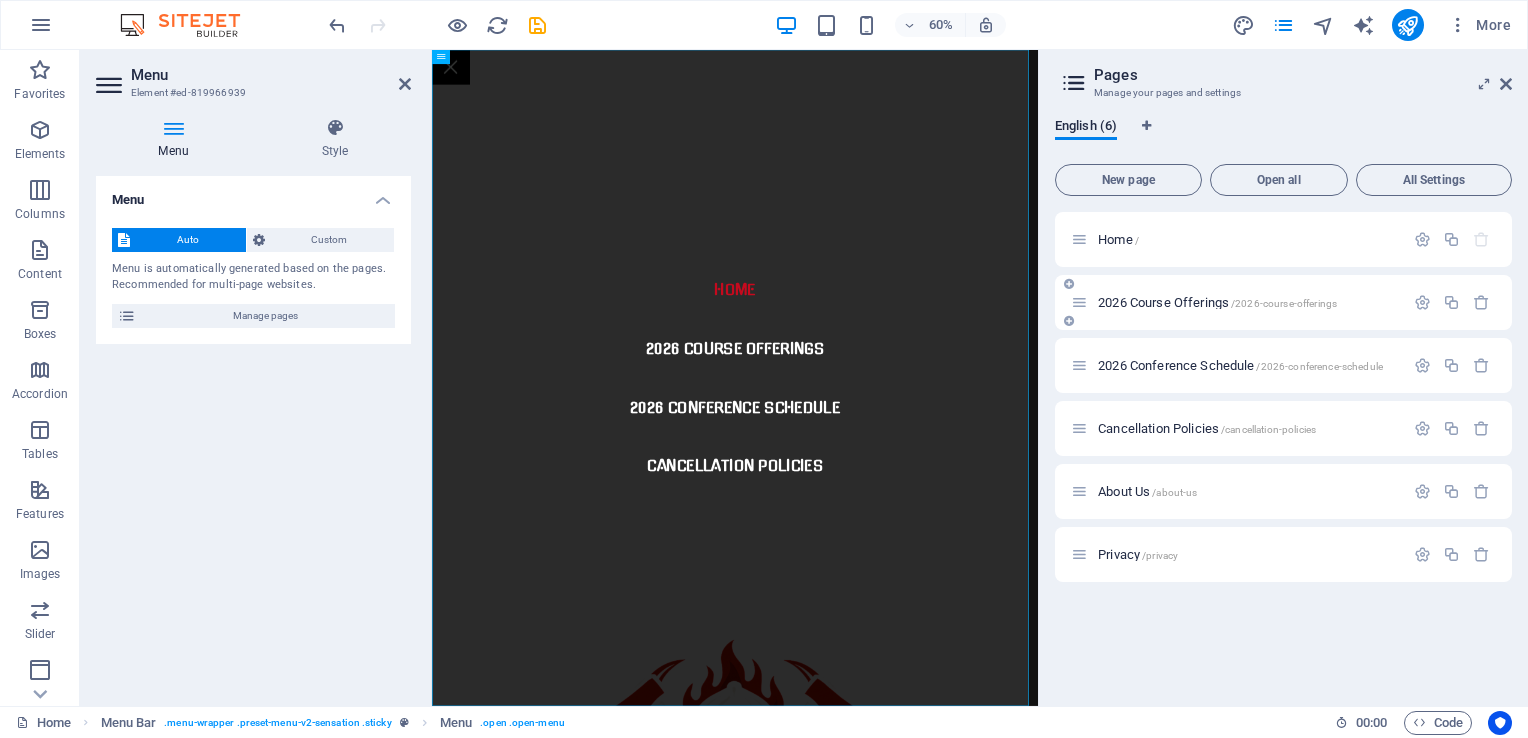 click on "2026 Course Offerings /2026-course-offerings" at bounding box center (1217, 302) 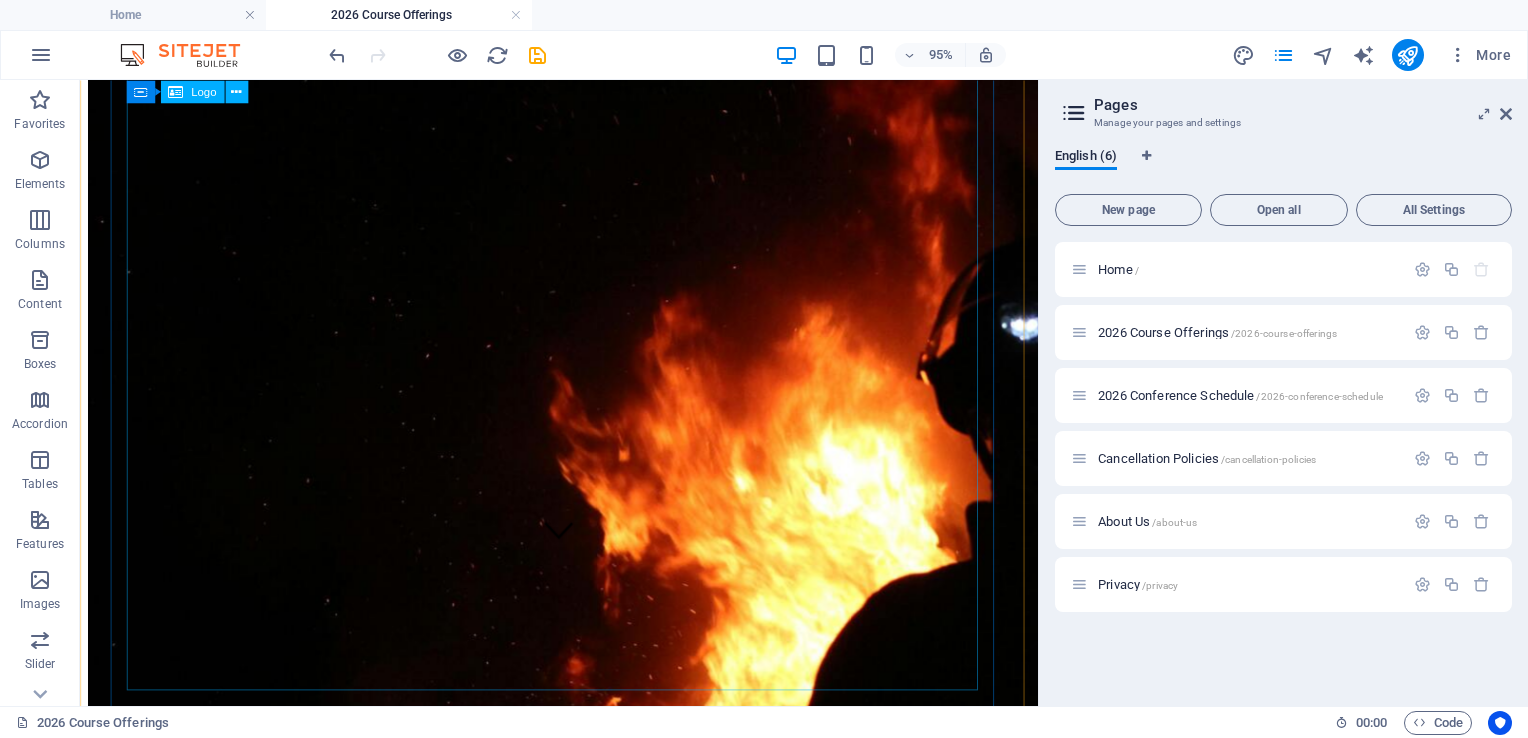 scroll, scrollTop: 150, scrollLeft: 0, axis: vertical 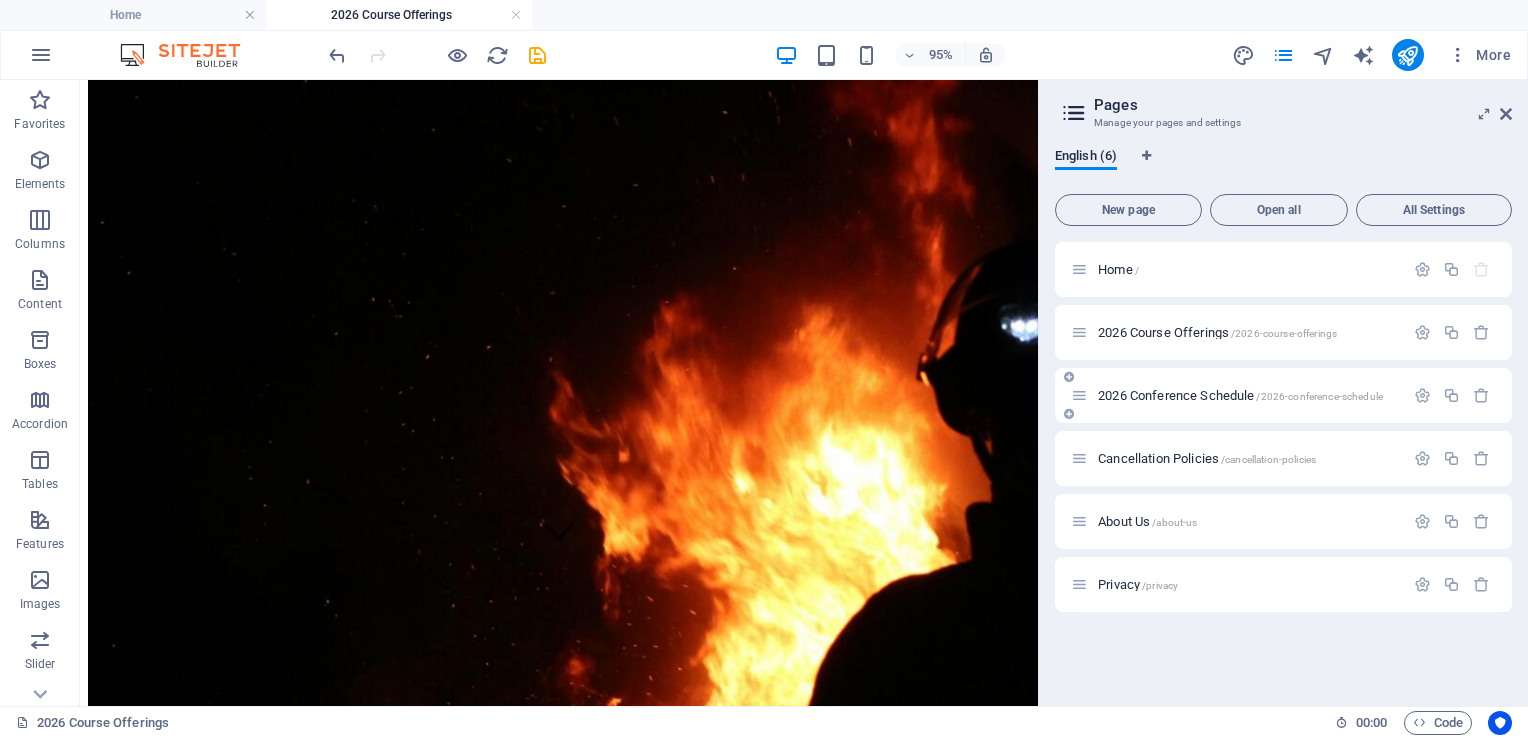 click on "2026 Conference Schedule /2026-conference-schedule" at bounding box center (1240, 395) 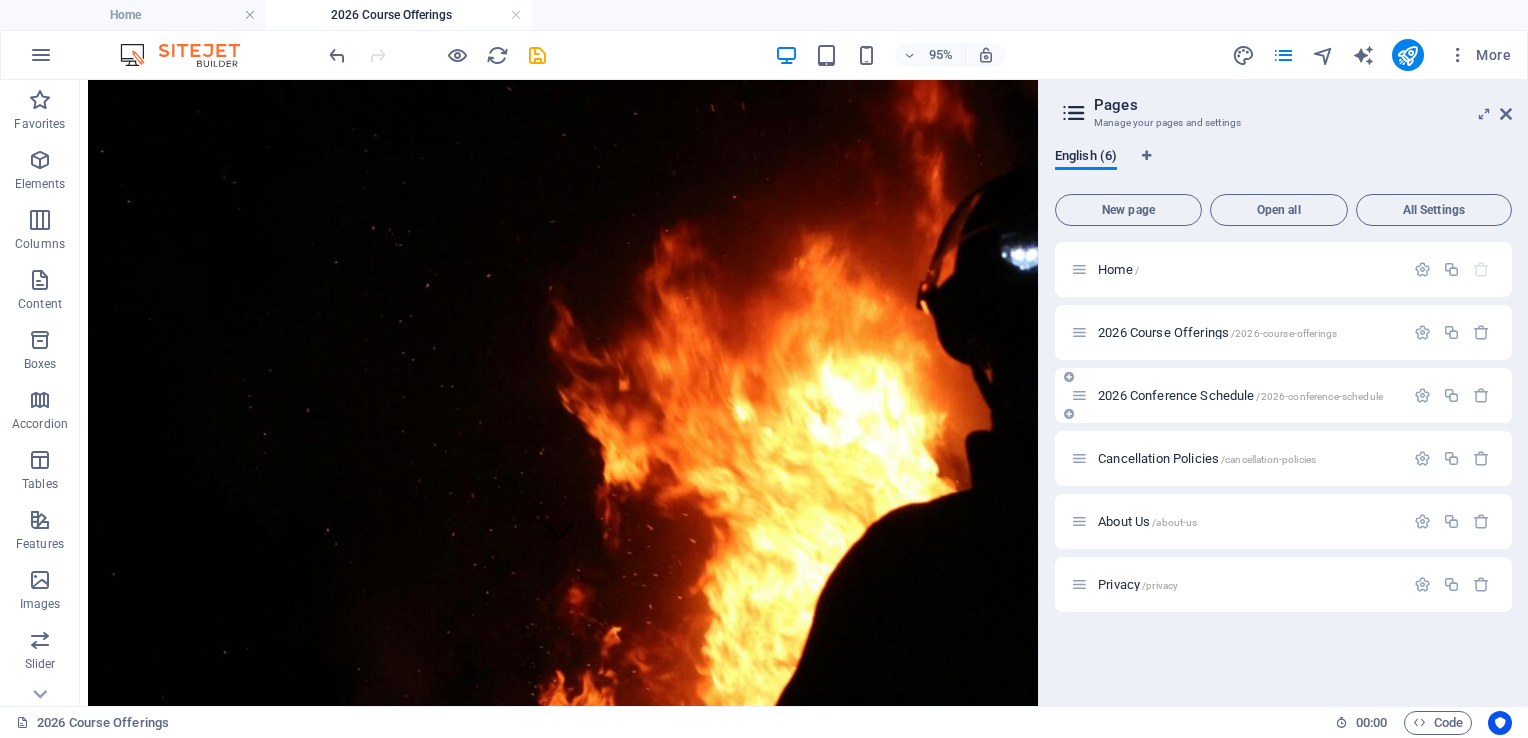 scroll, scrollTop: 0, scrollLeft: 0, axis: both 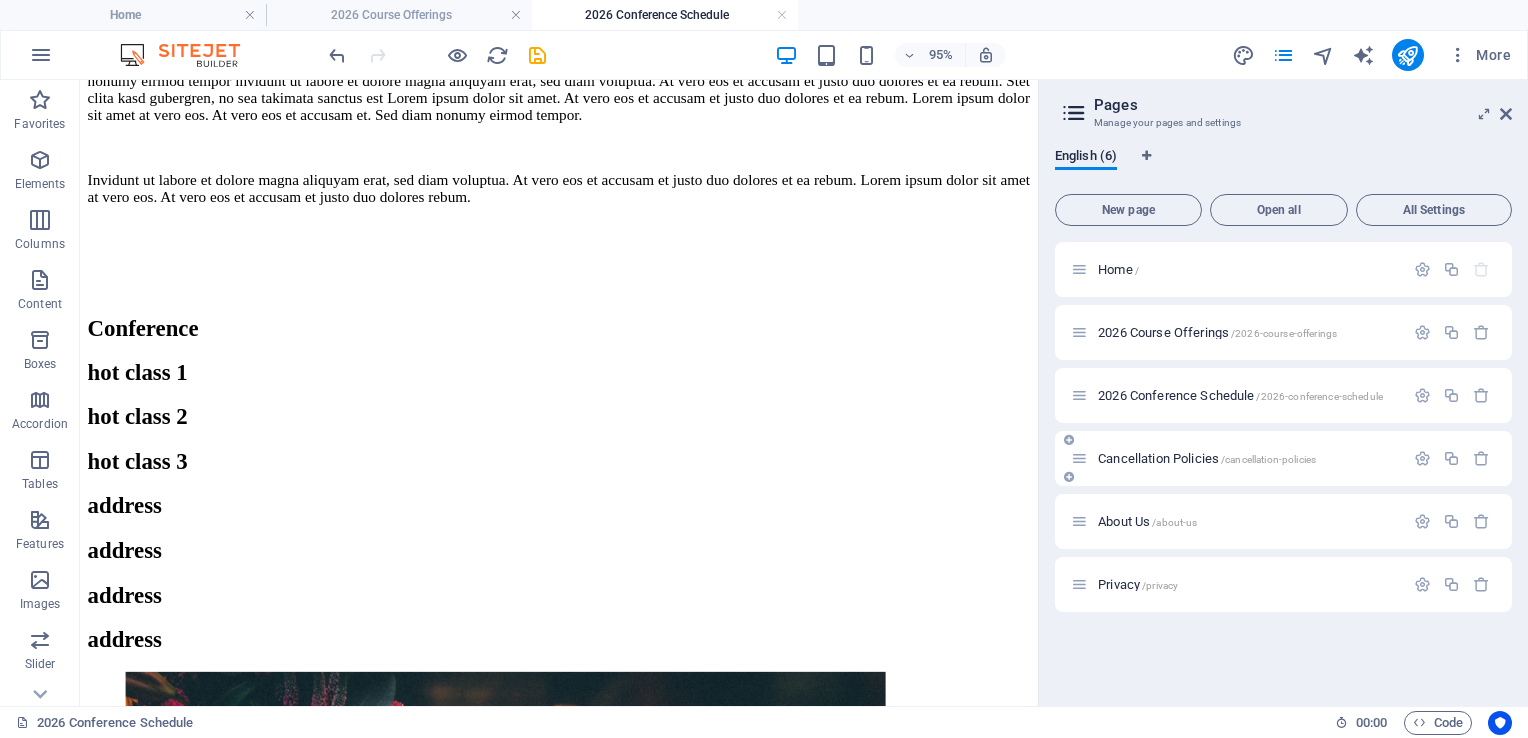 click on "Cancellation Policies /cancellation-policies" at bounding box center [1207, 458] 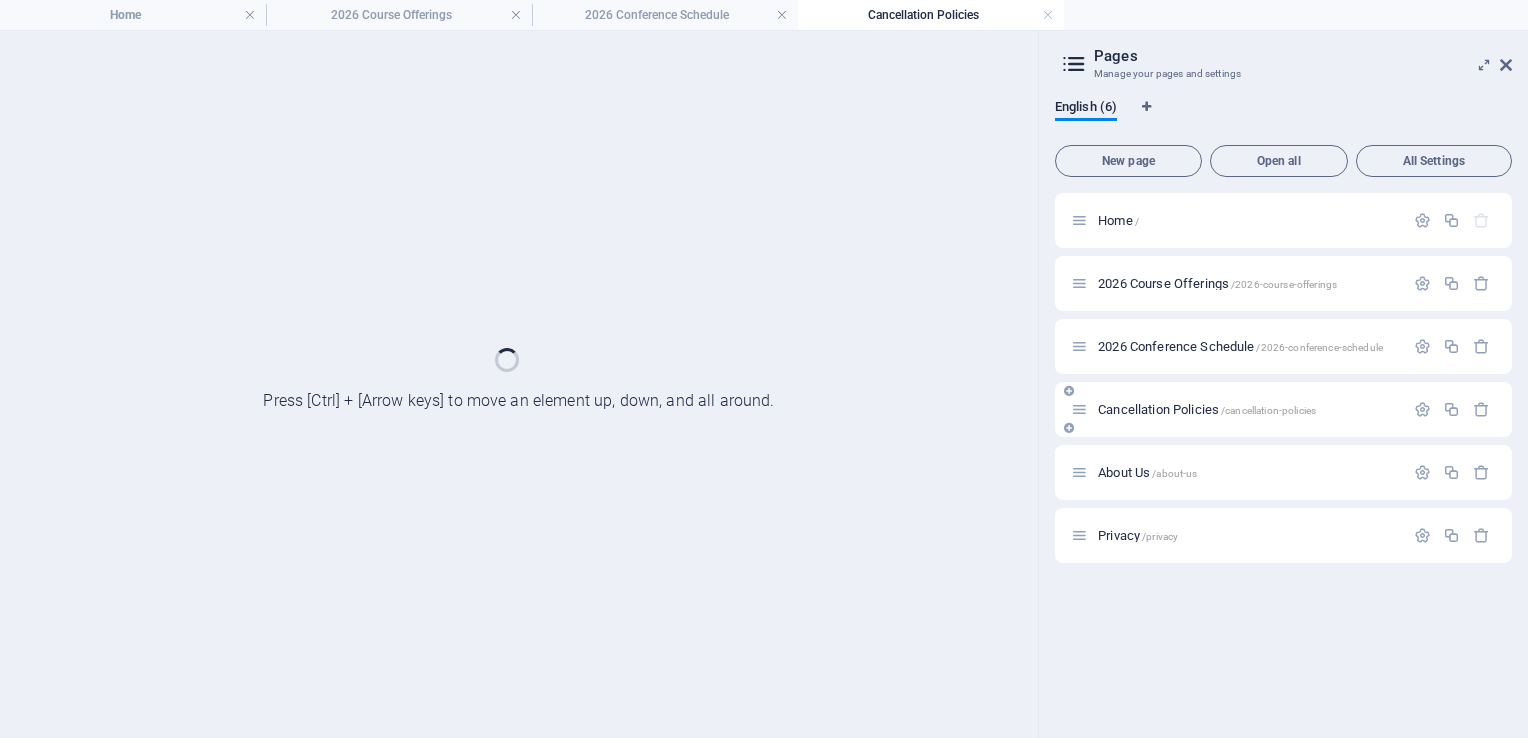 scroll, scrollTop: 0, scrollLeft: 0, axis: both 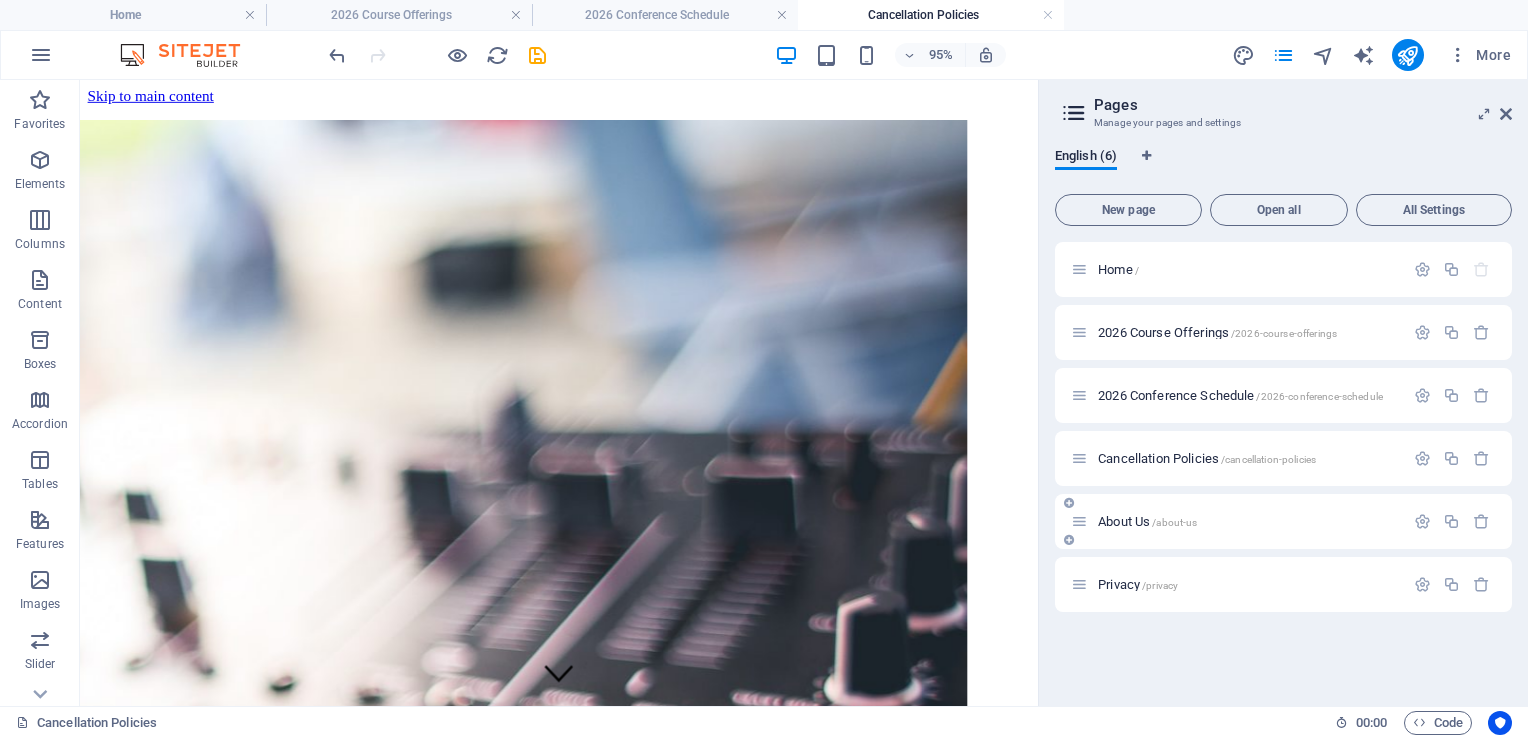 click on "About Us /about-us" at bounding box center [1147, 521] 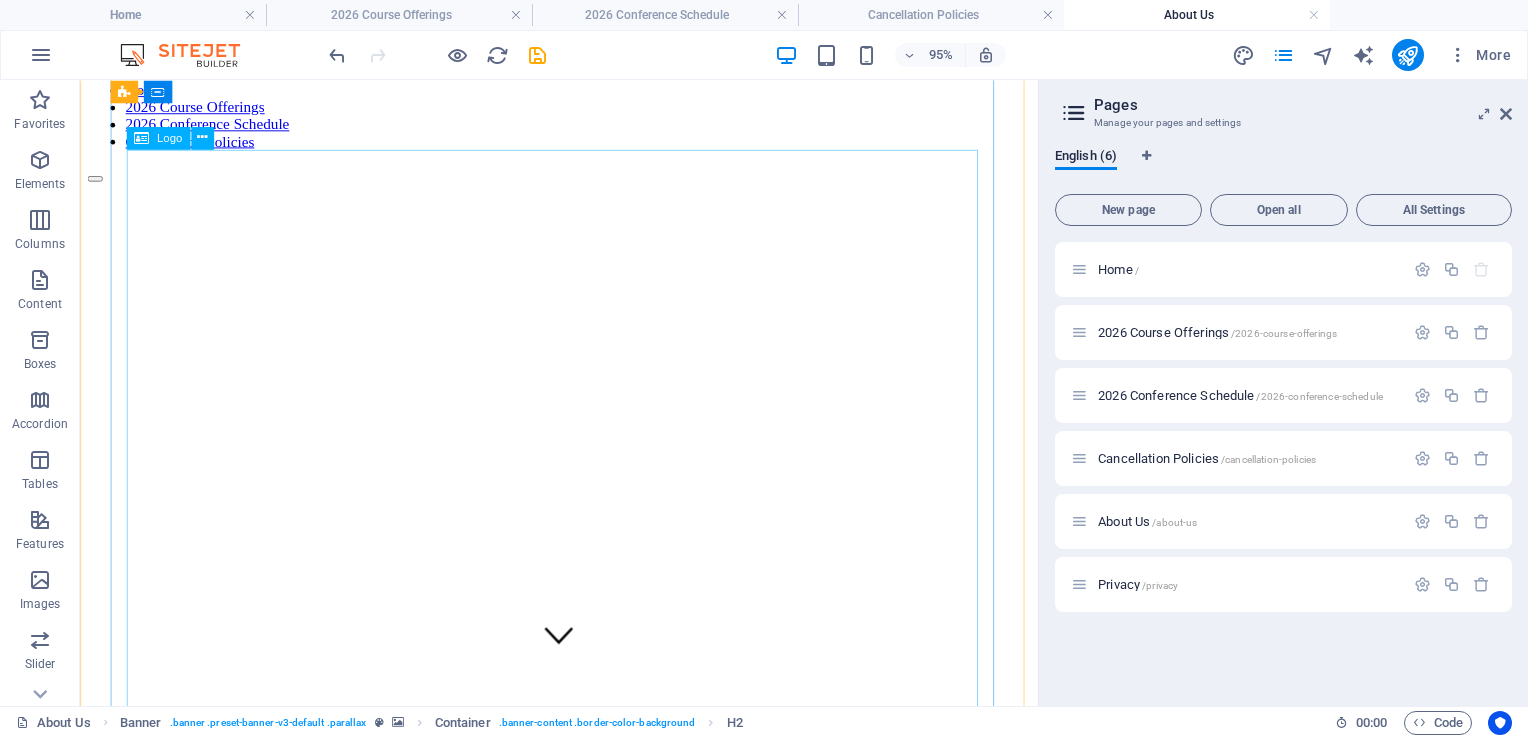 scroll, scrollTop: 0, scrollLeft: 0, axis: both 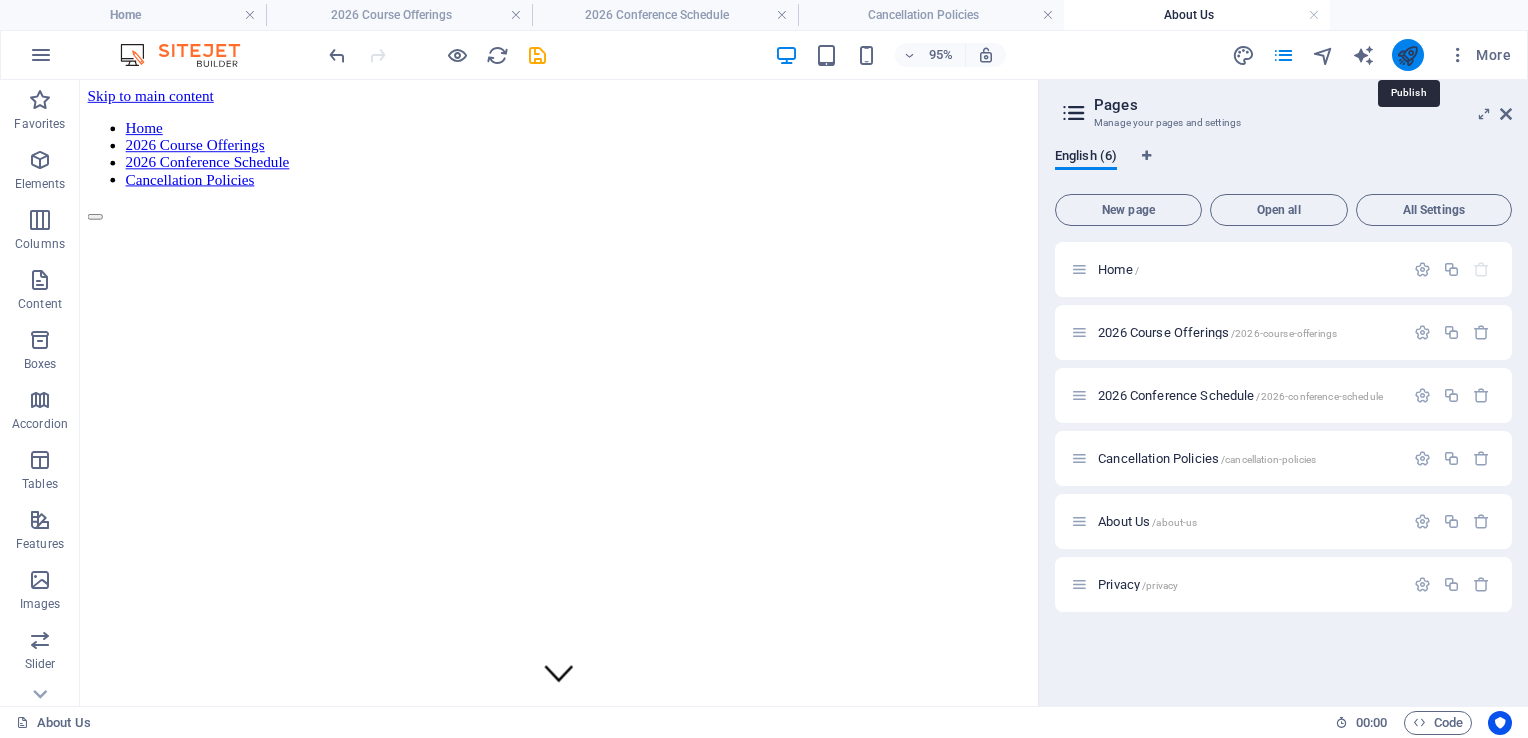 click at bounding box center (1407, 55) 